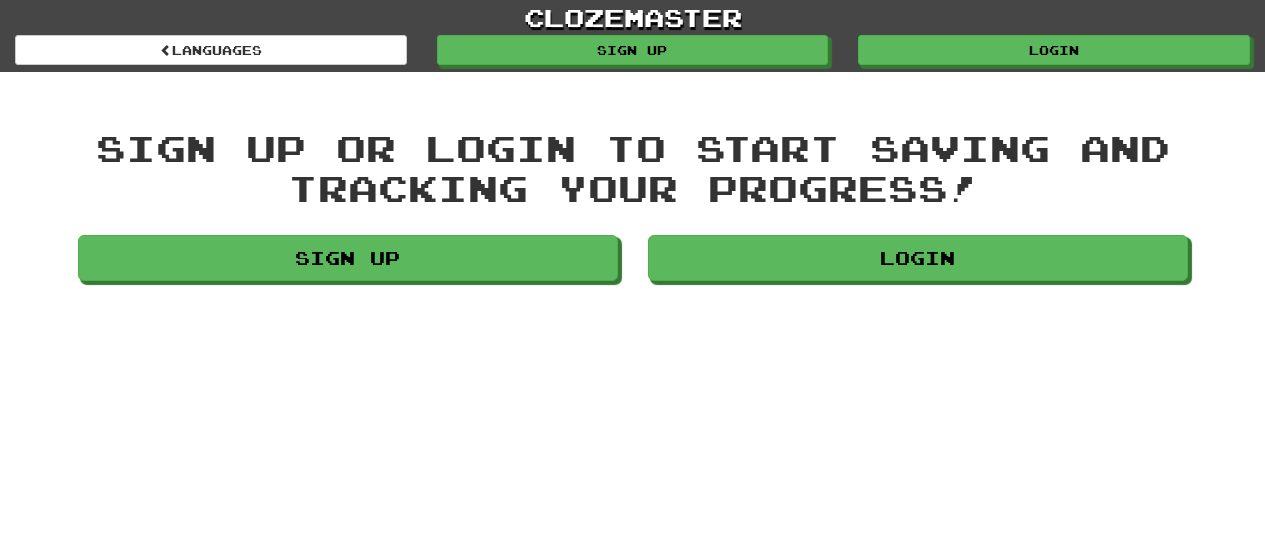 scroll, scrollTop: 0, scrollLeft: 0, axis: both 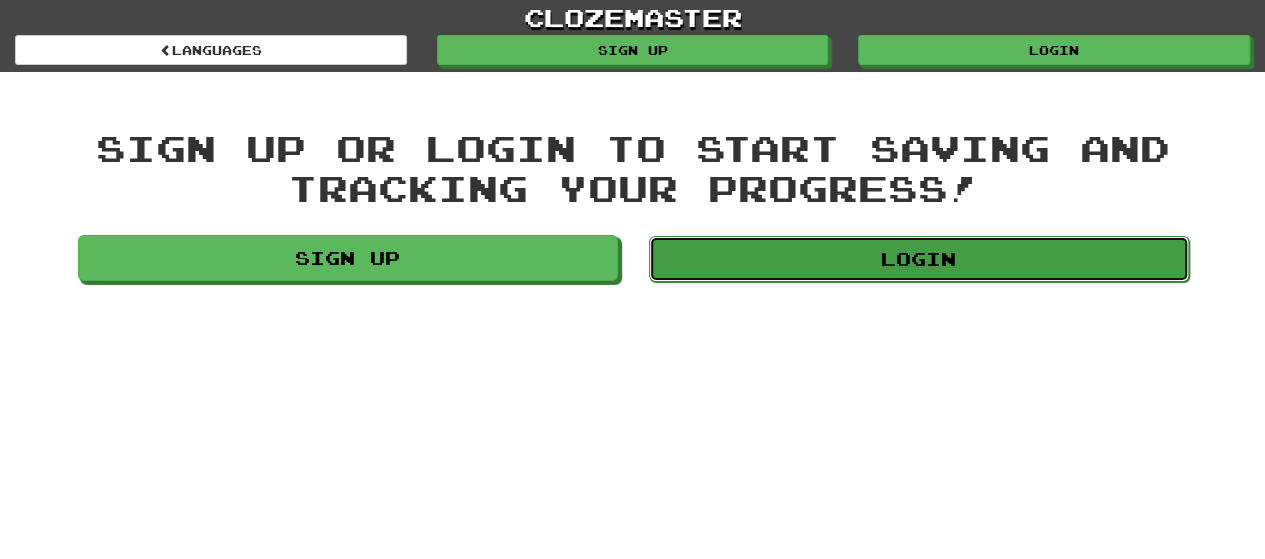 click on "Login" at bounding box center (919, 259) 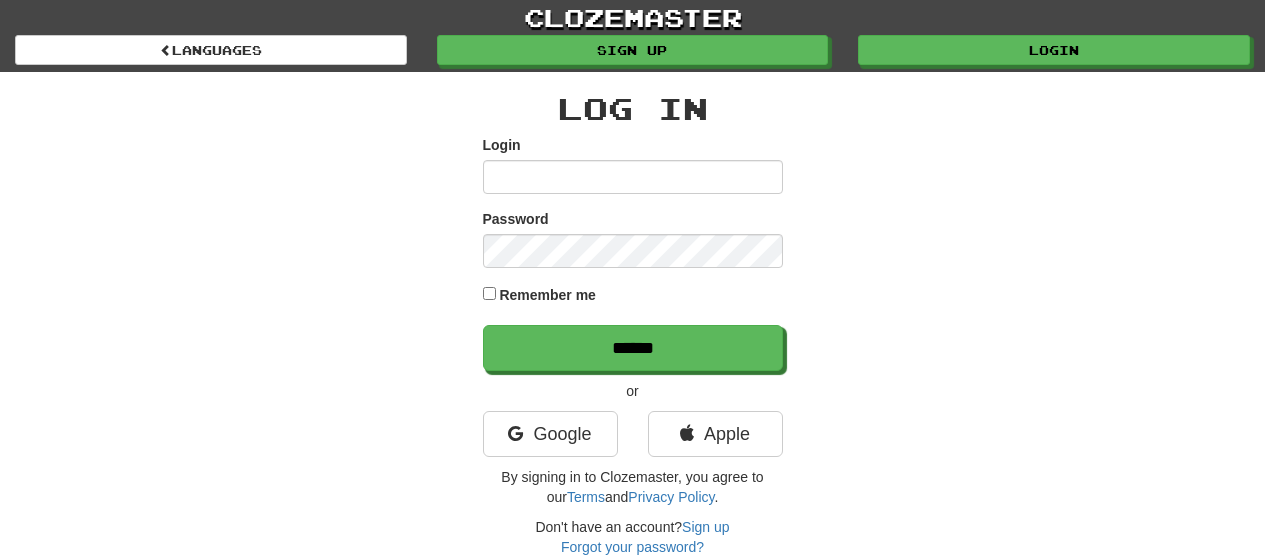 scroll, scrollTop: 0, scrollLeft: 0, axis: both 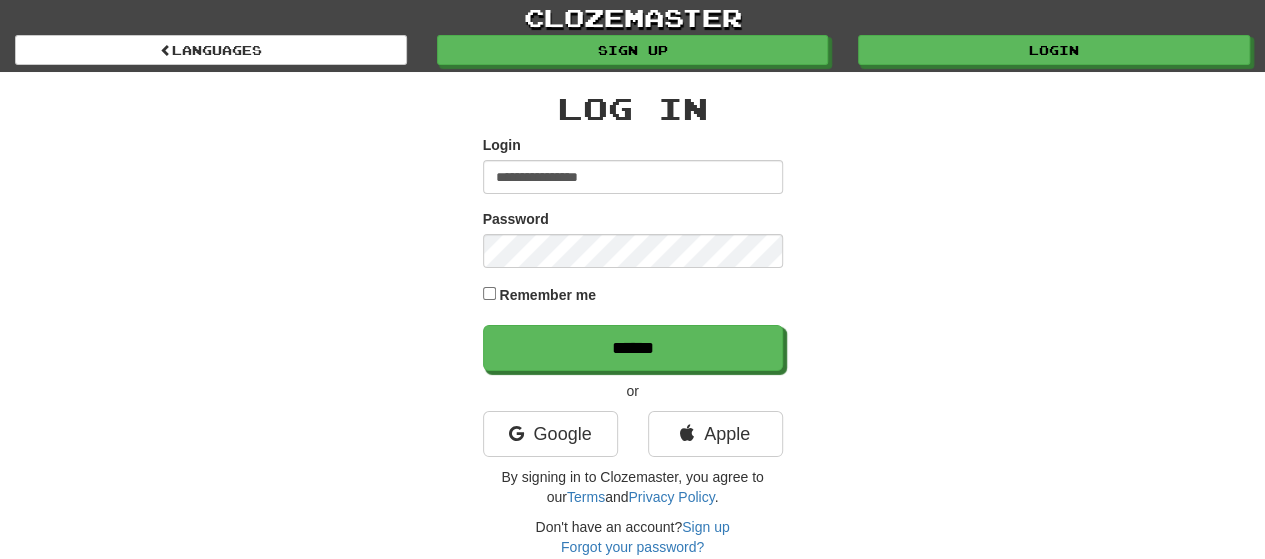 type on "**********" 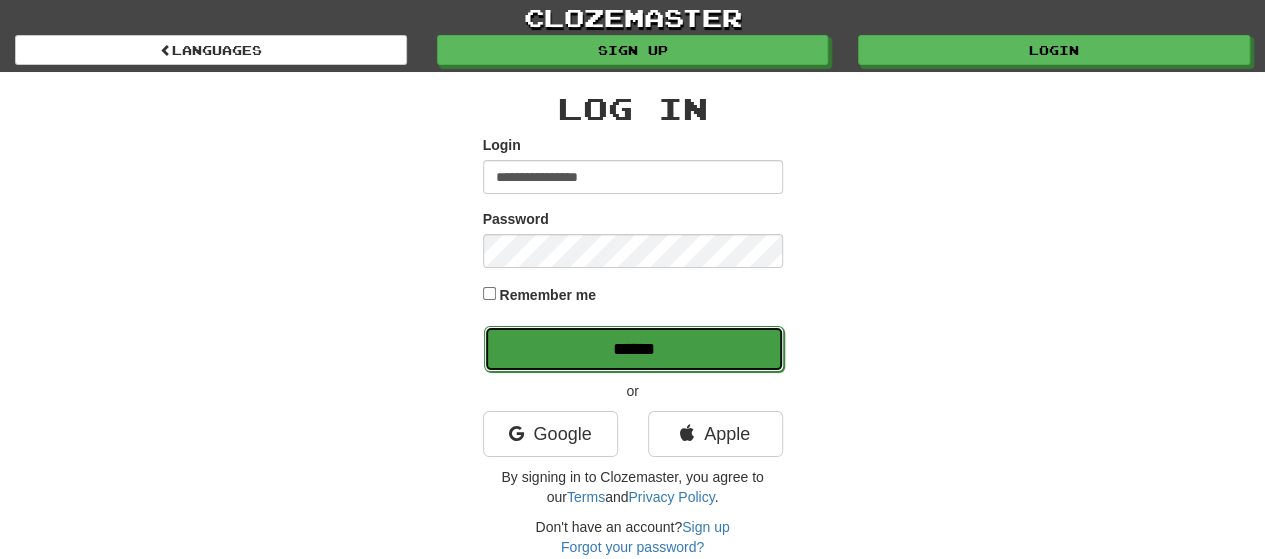click on "******" at bounding box center [634, 349] 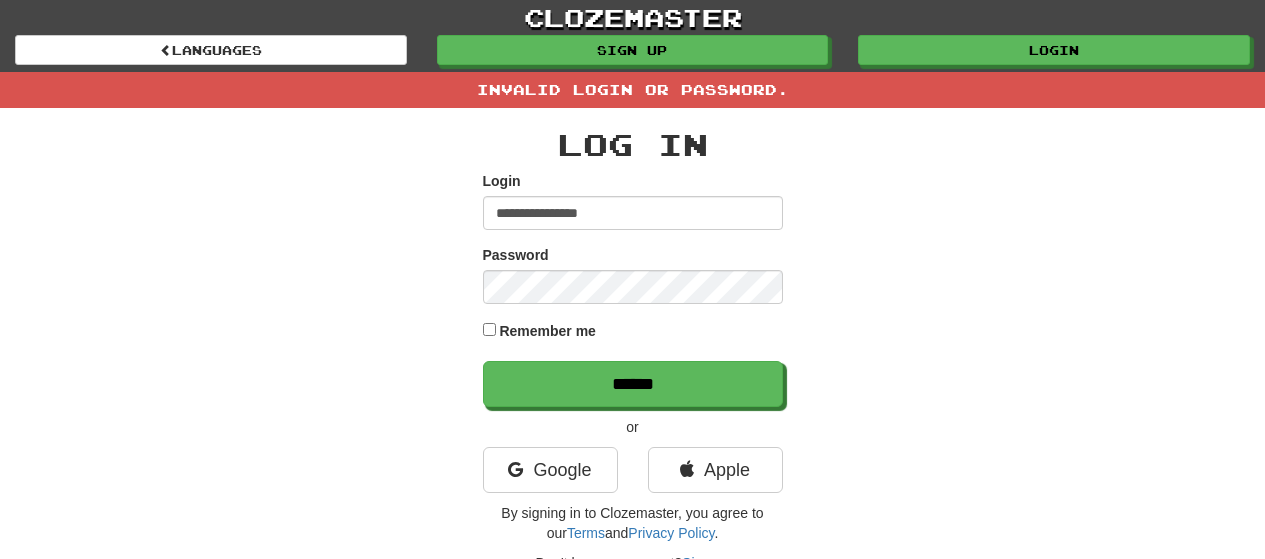 scroll, scrollTop: 0, scrollLeft: 0, axis: both 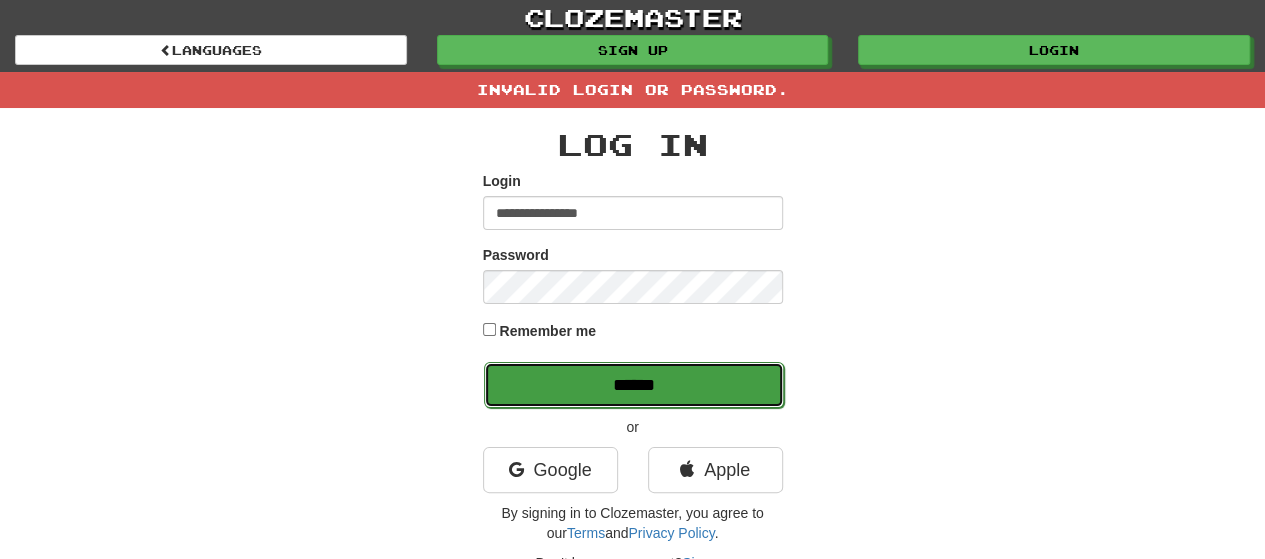 click on "******" at bounding box center [634, 385] 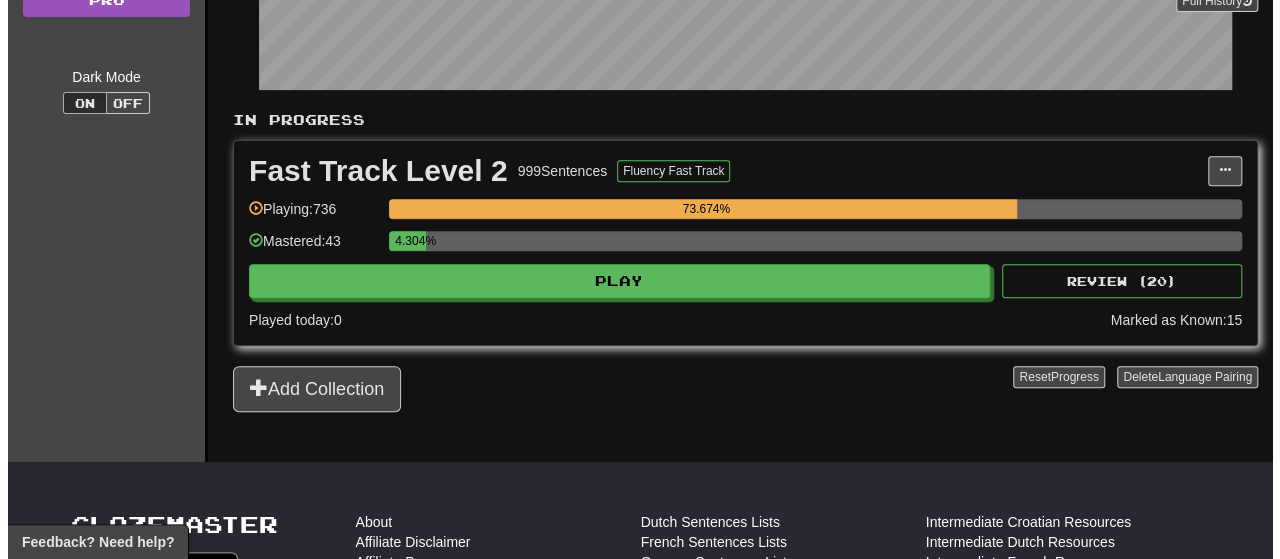 scroll, scrollTop: 322, scrollLeft: 0, axis: vertical 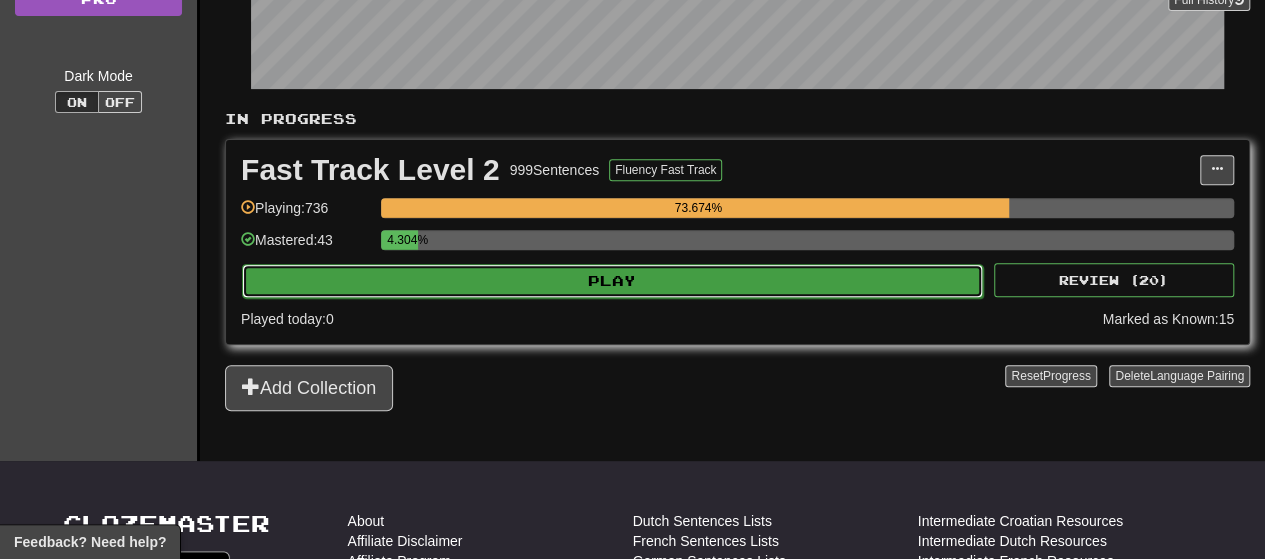 click on "Play" at bounding box center [612, 281] 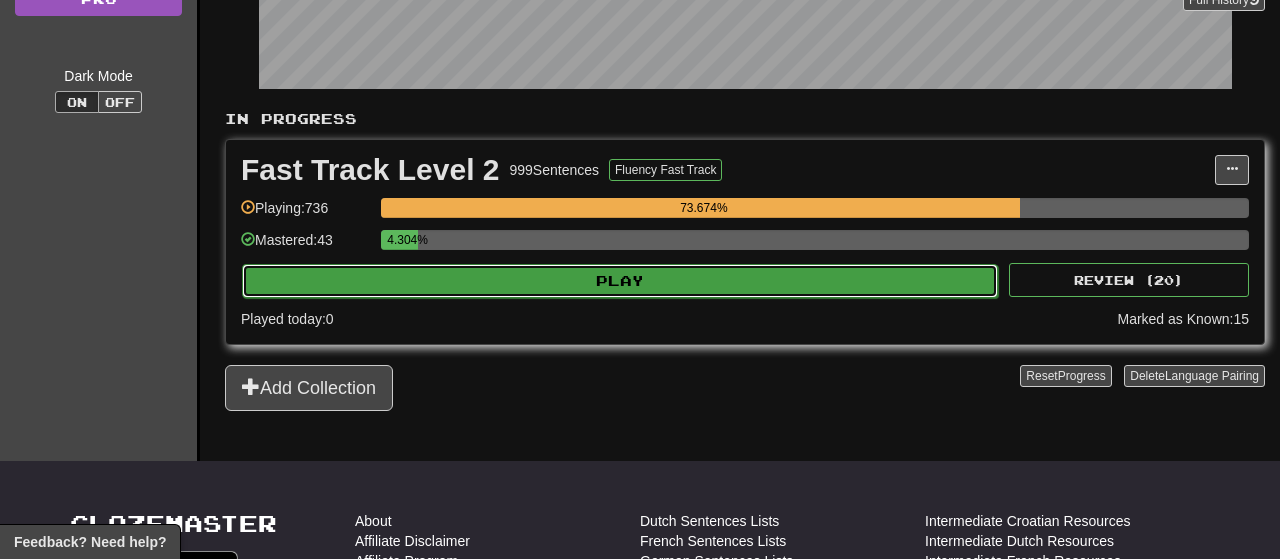 select on "**" 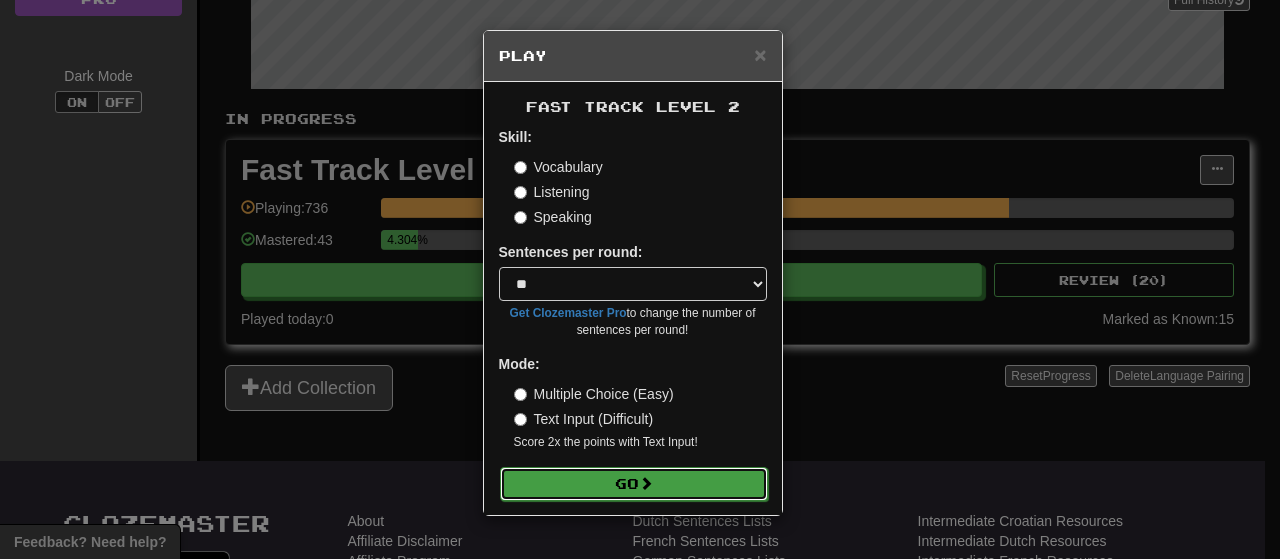 click on "Go" at bounding box center (634, 484) 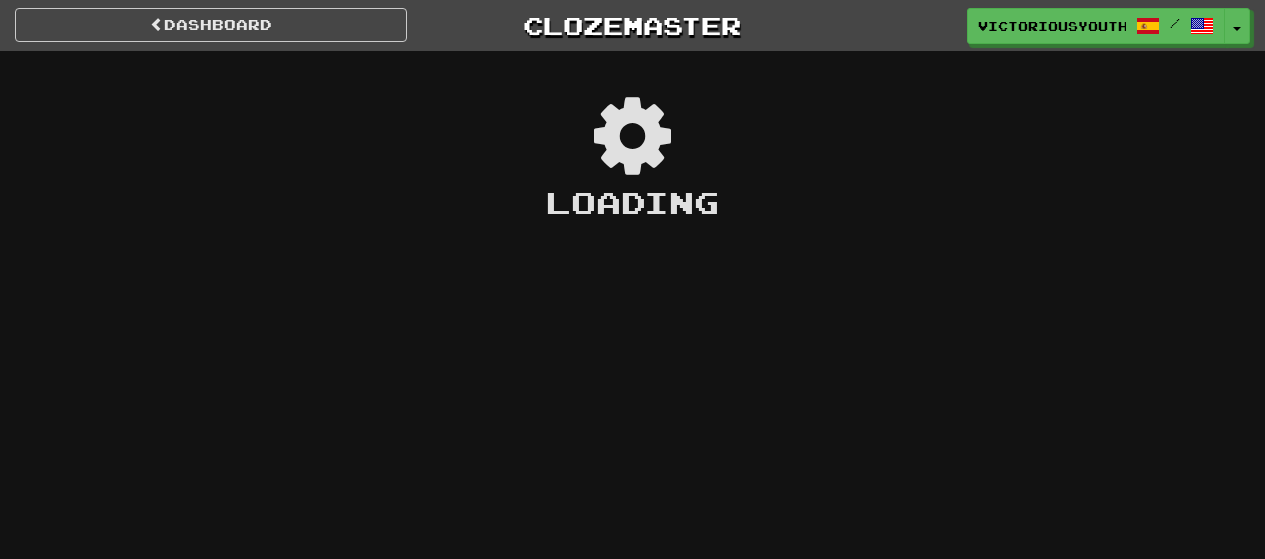 scroll, scrollTop: 0, scrollLeft: 0, axis: both 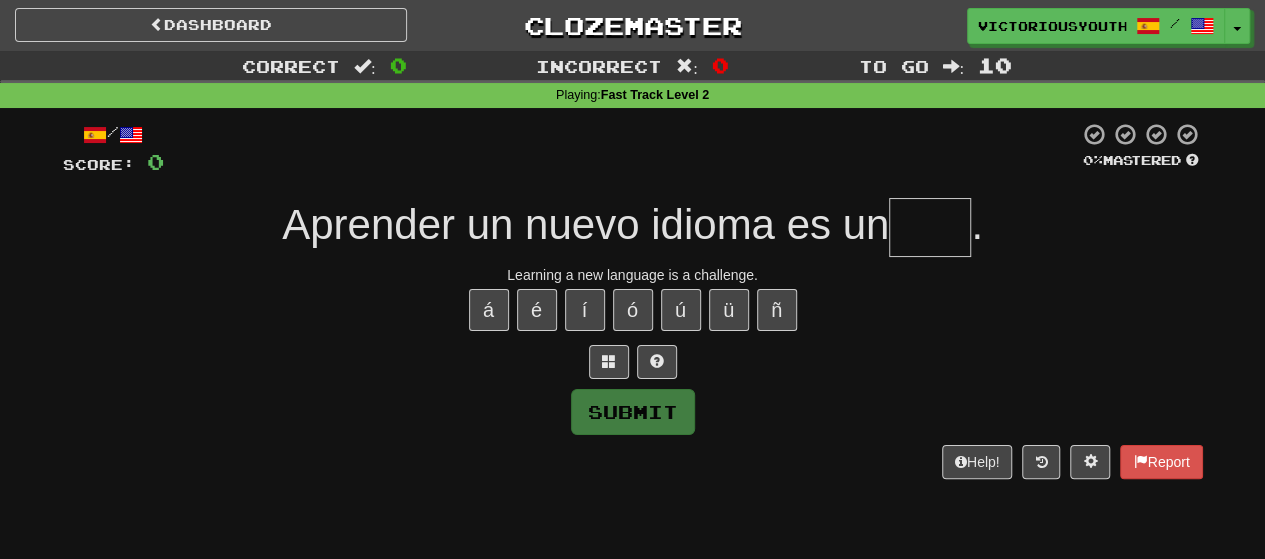 type on "*" 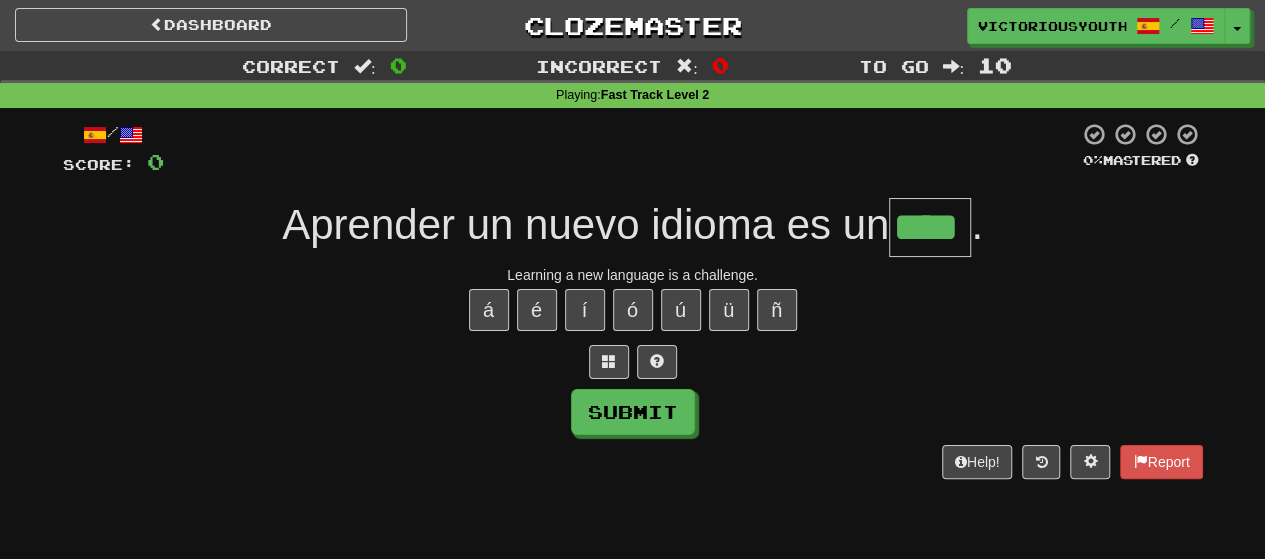 type on "****" 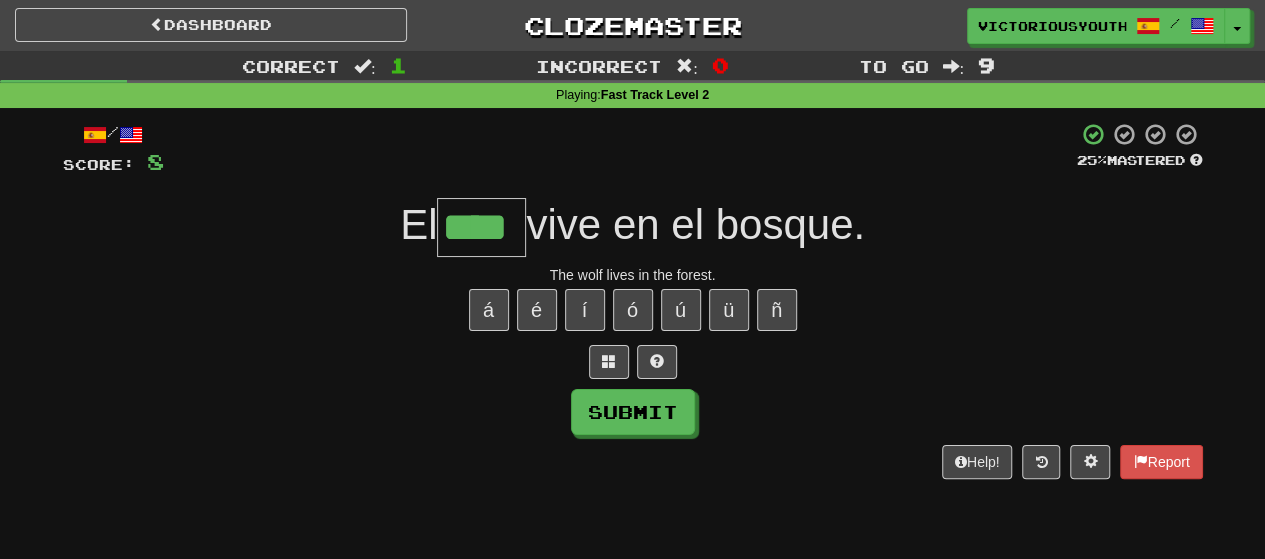 type on "****" 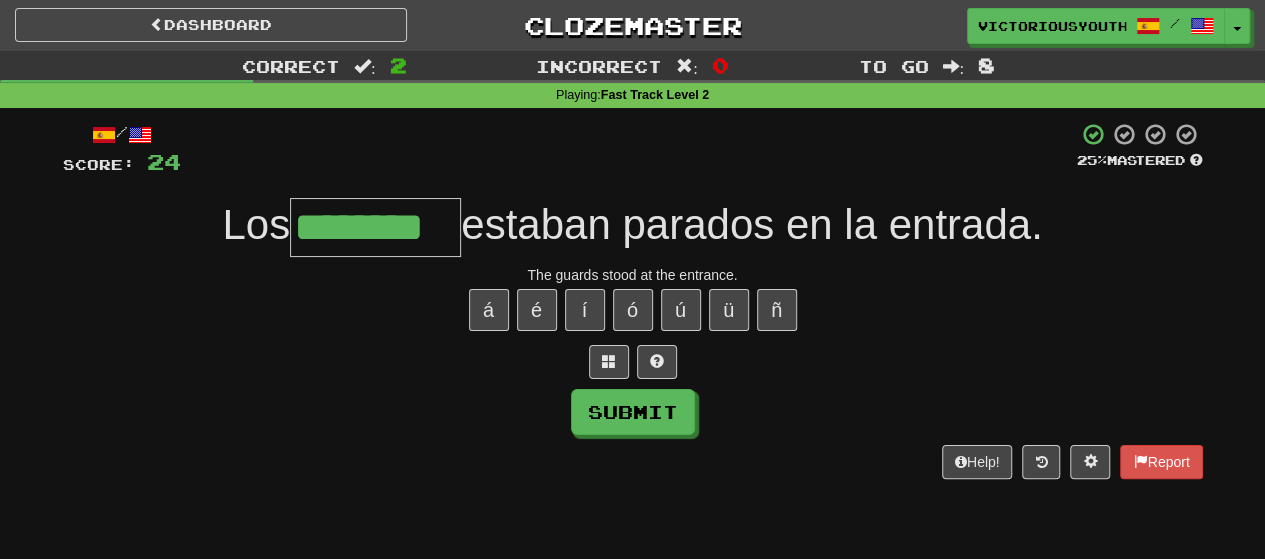type on "********" 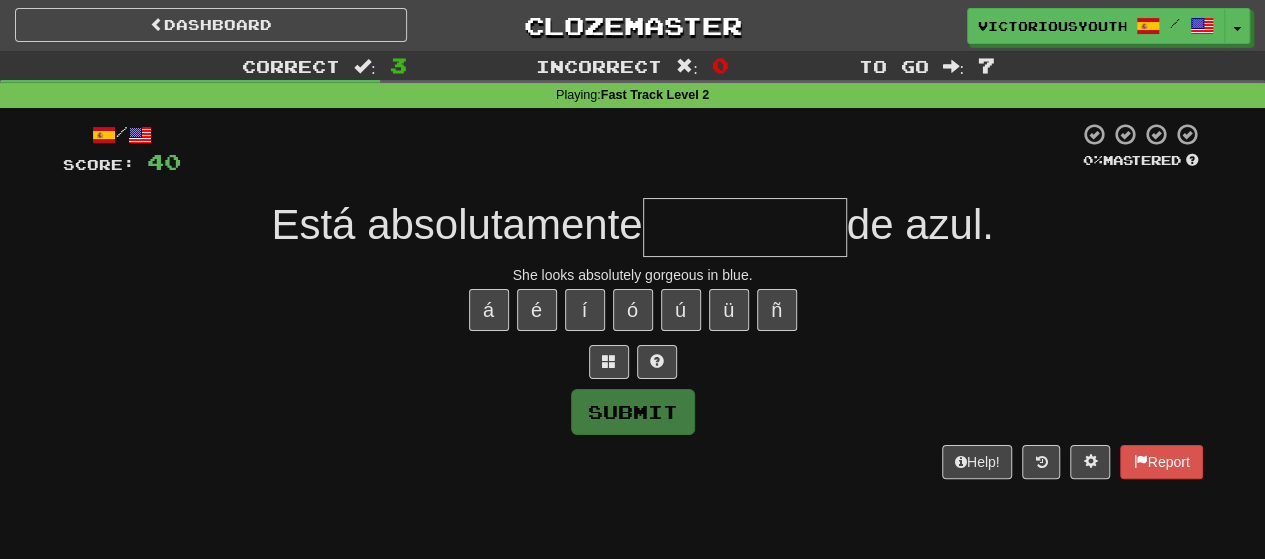 type on "*" 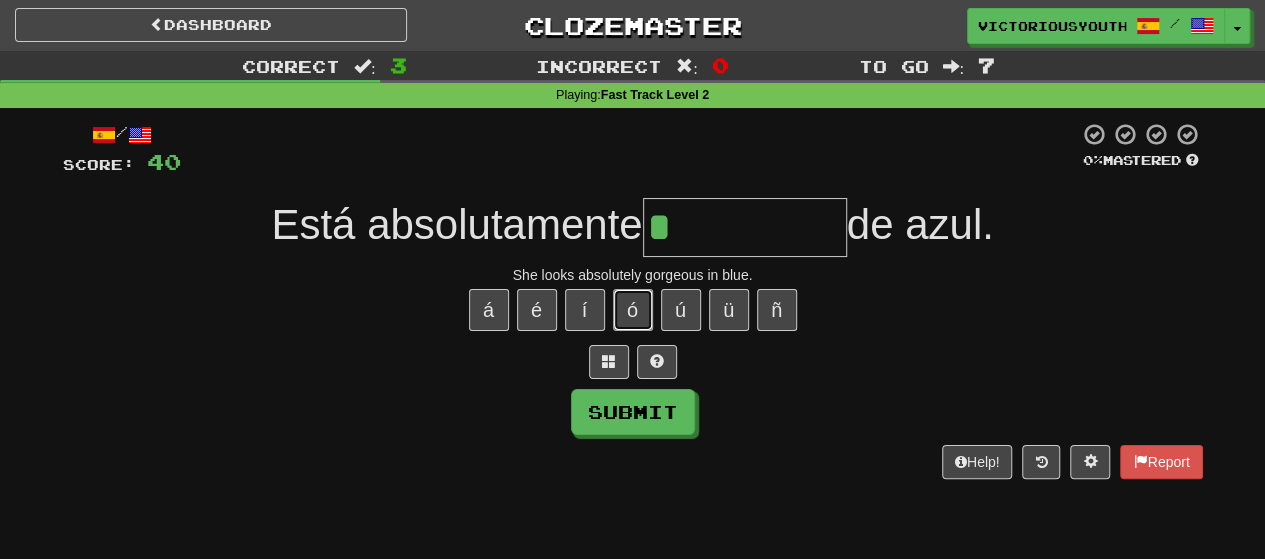 click on "ó" at bounding box center (633, 310) 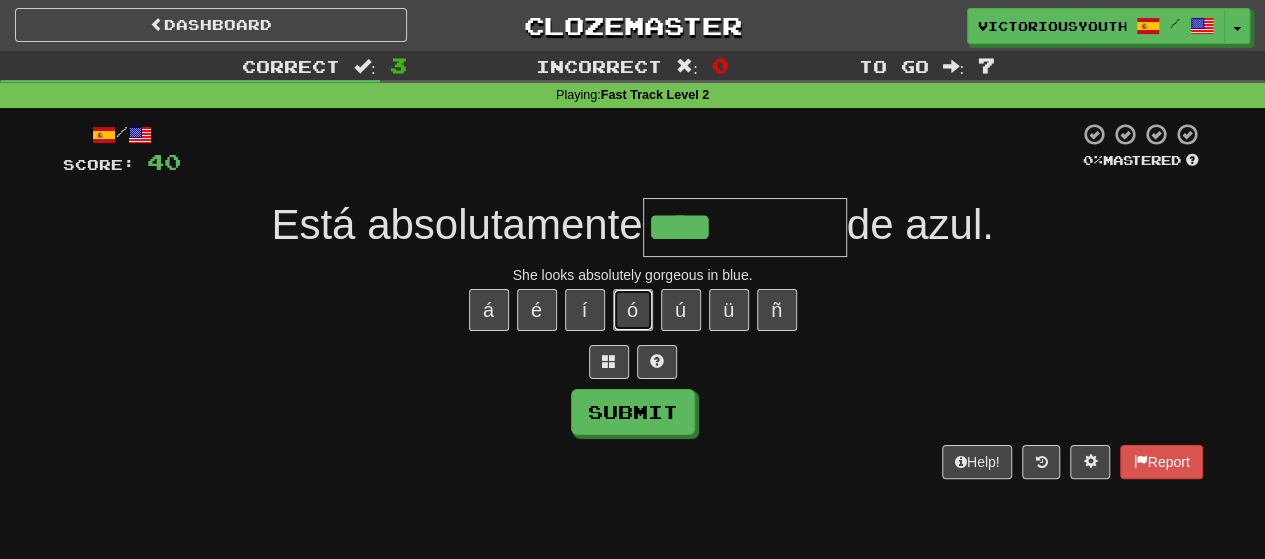click on "ó" at bounding box center [633, 310] 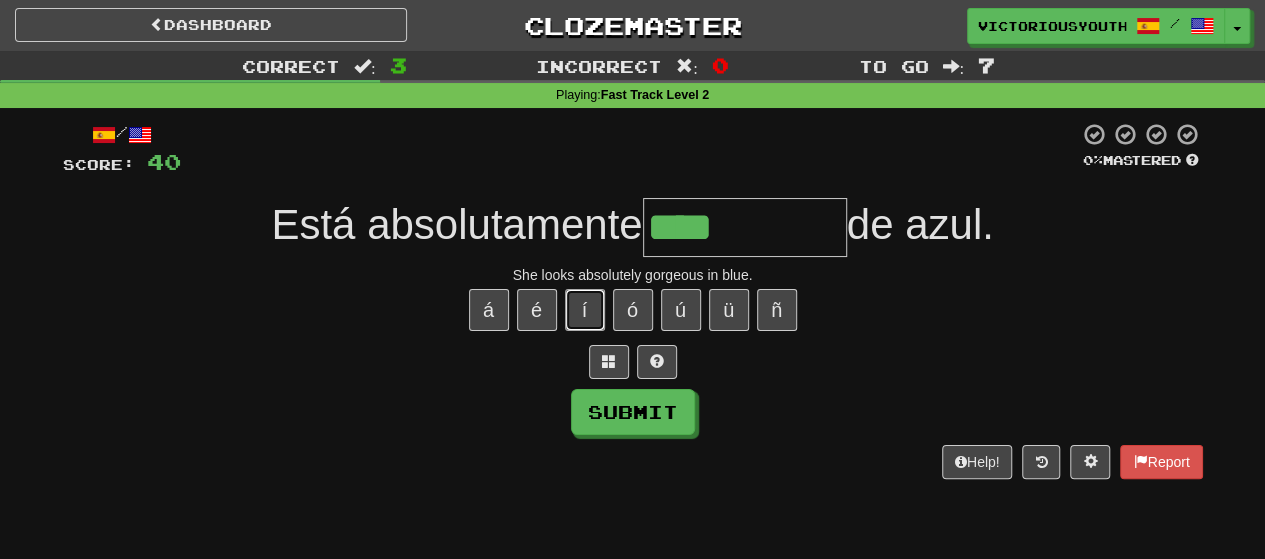 click on "í" at bounding box center (585, 310) 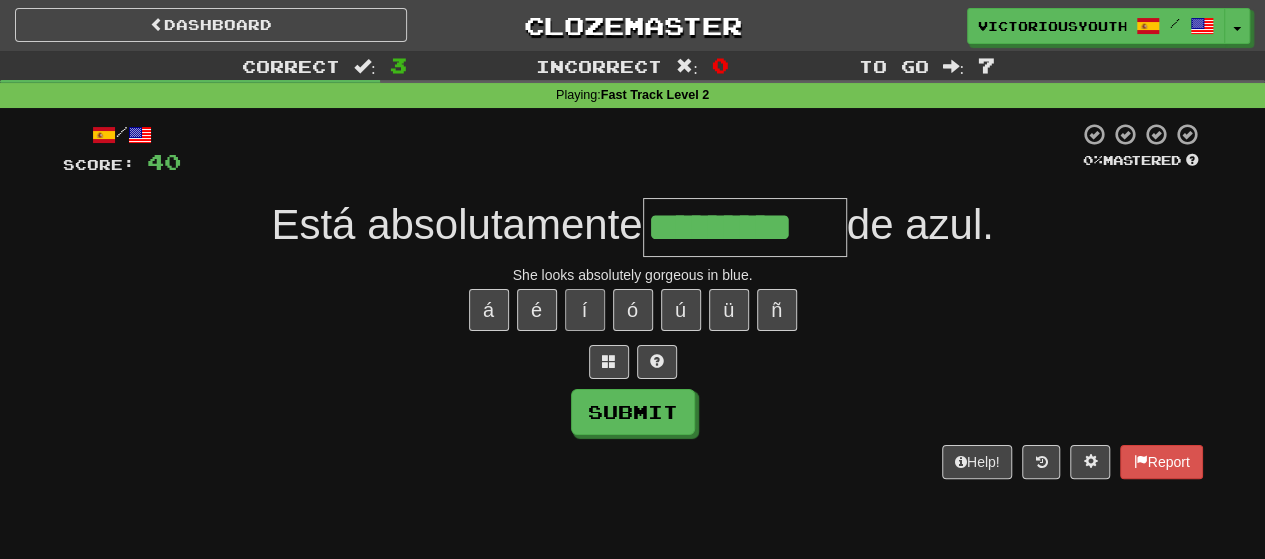 type on "*********" 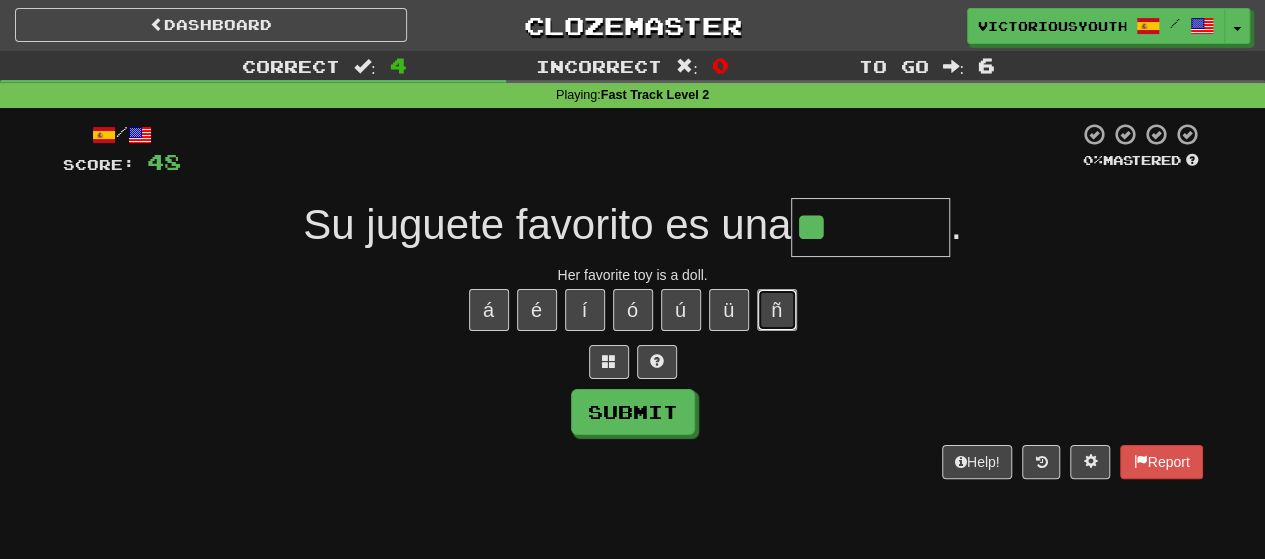 click on "ñ" at bounding box center [777, 310] 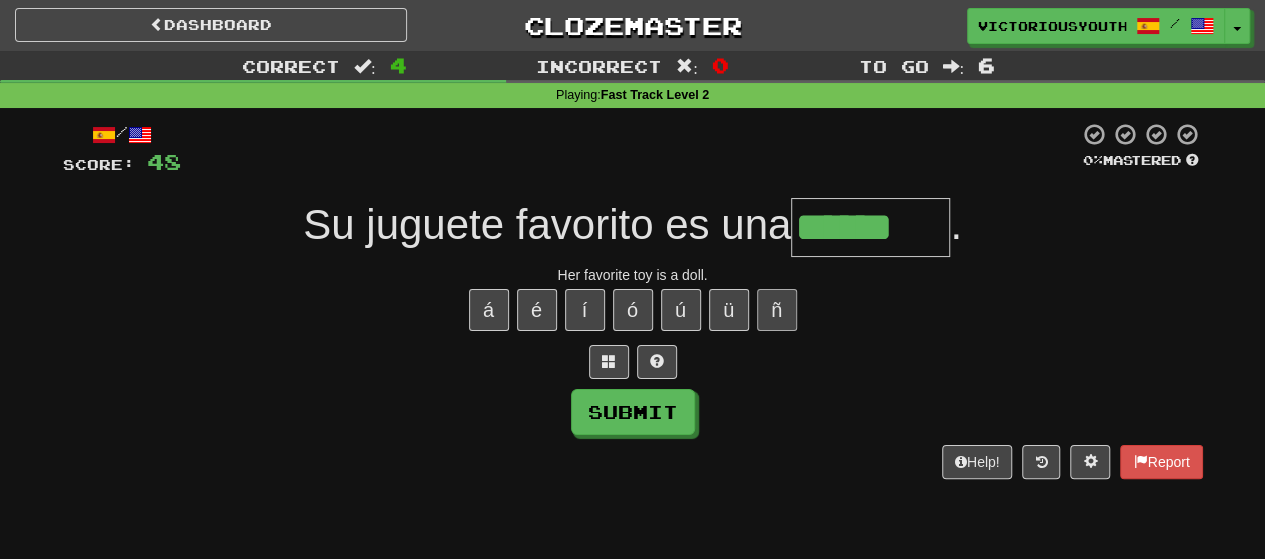 type on "******" 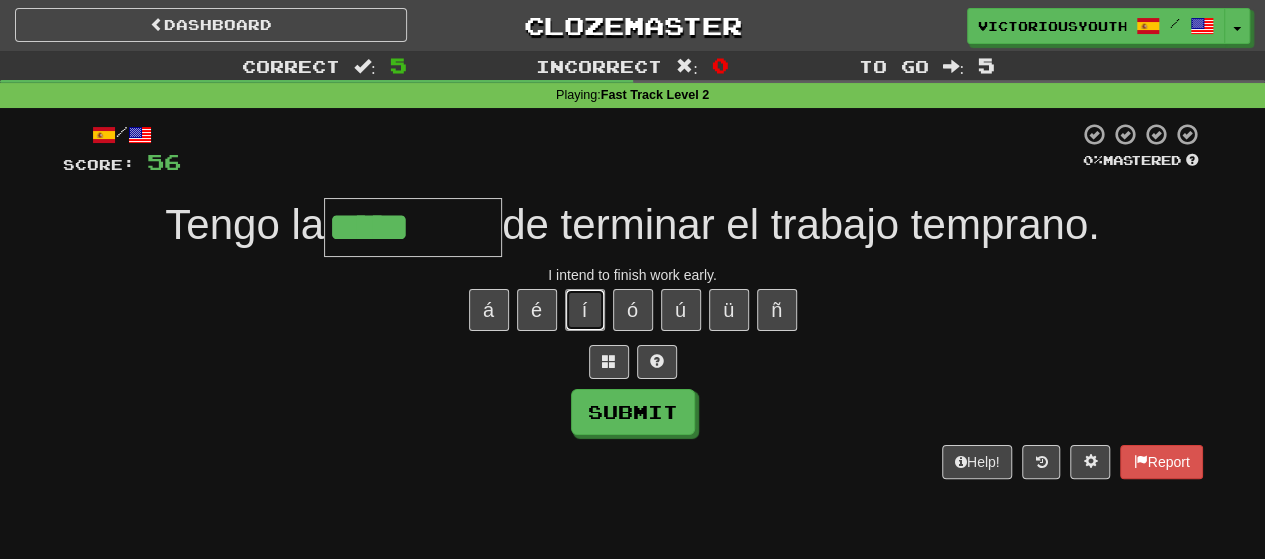 click on "í" at bounding box center (585, 310) 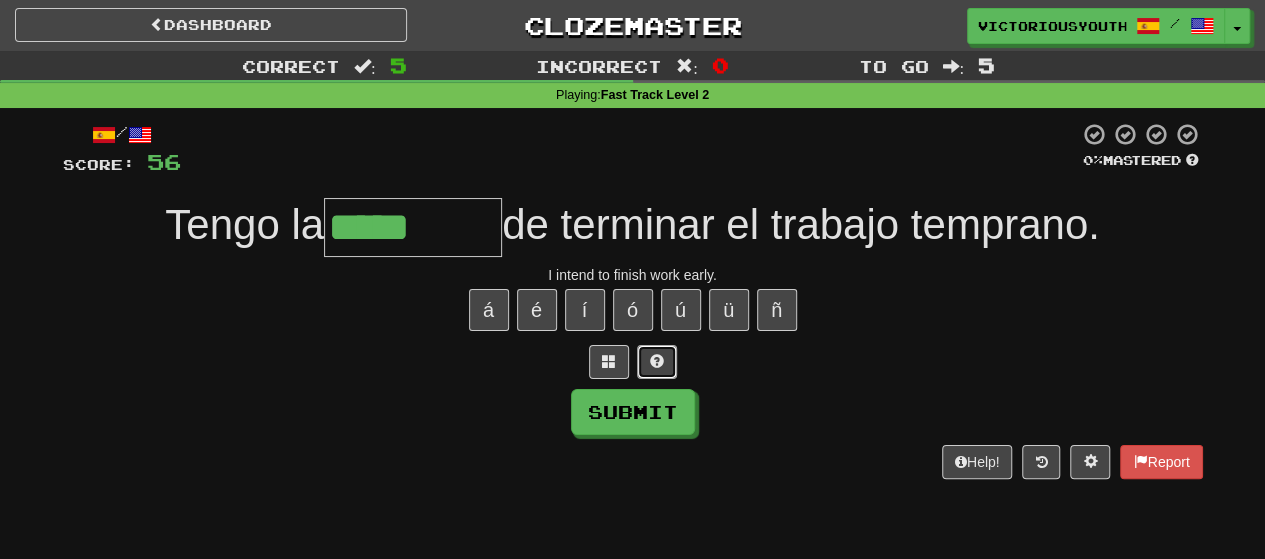 click at bounding box center [657, 361] 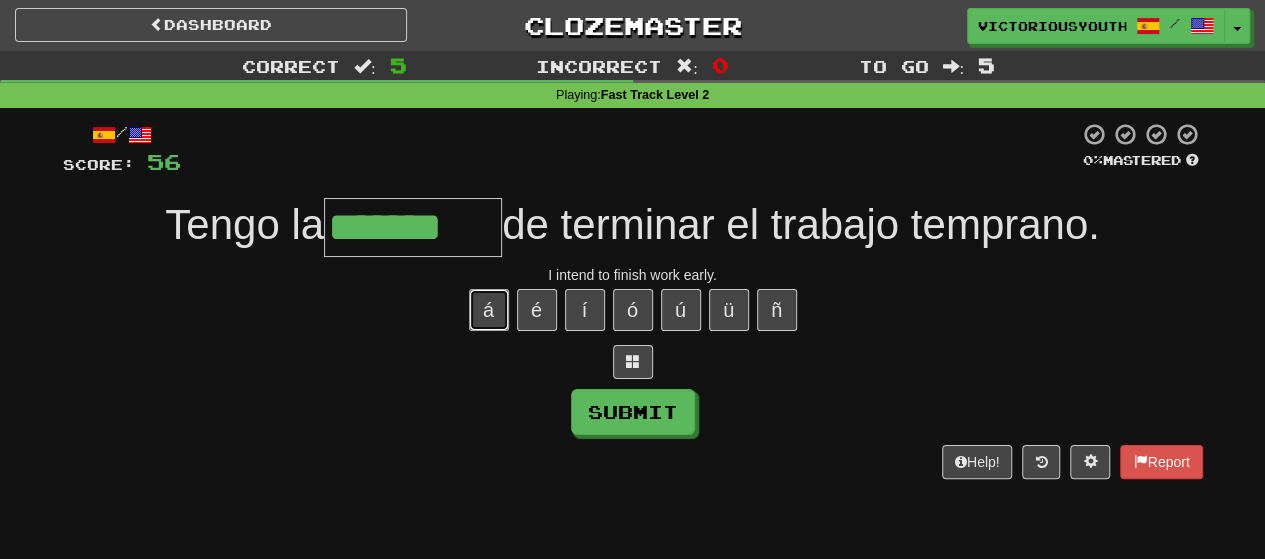 click on "á" at bounding box center (489, 310) 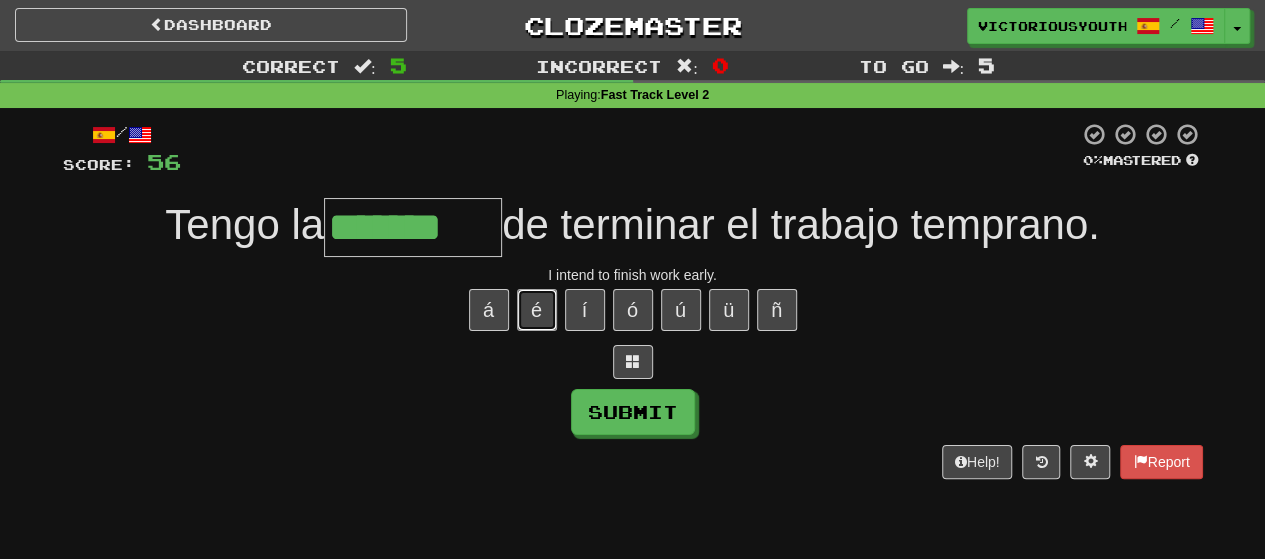 click on "é" at bounding box center [537, 310] 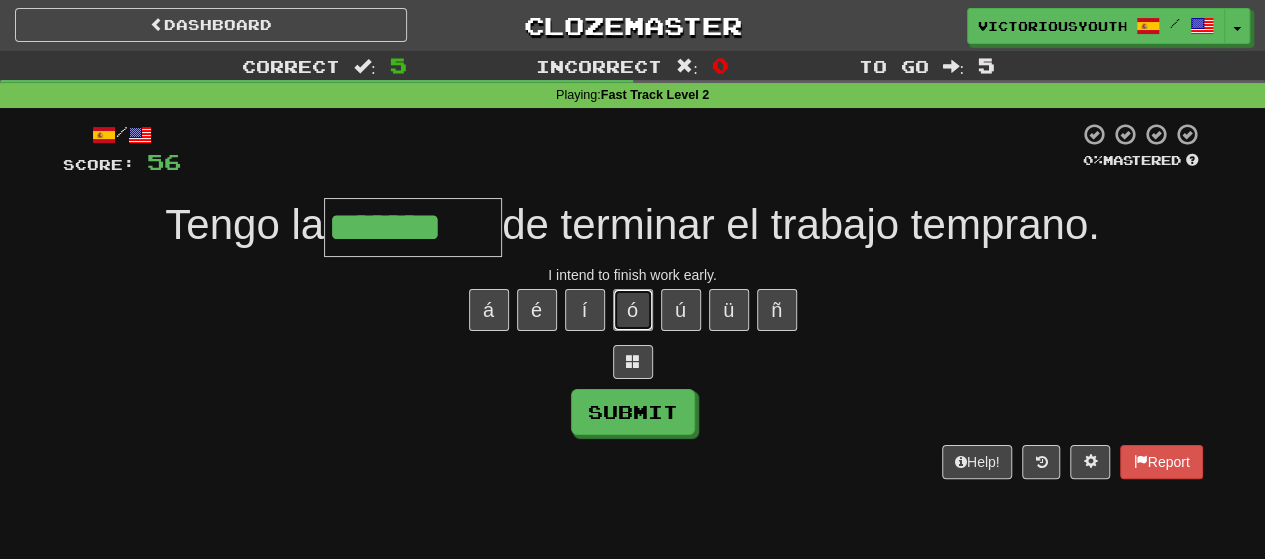 click on "ó" at bounding box center [633, 310] 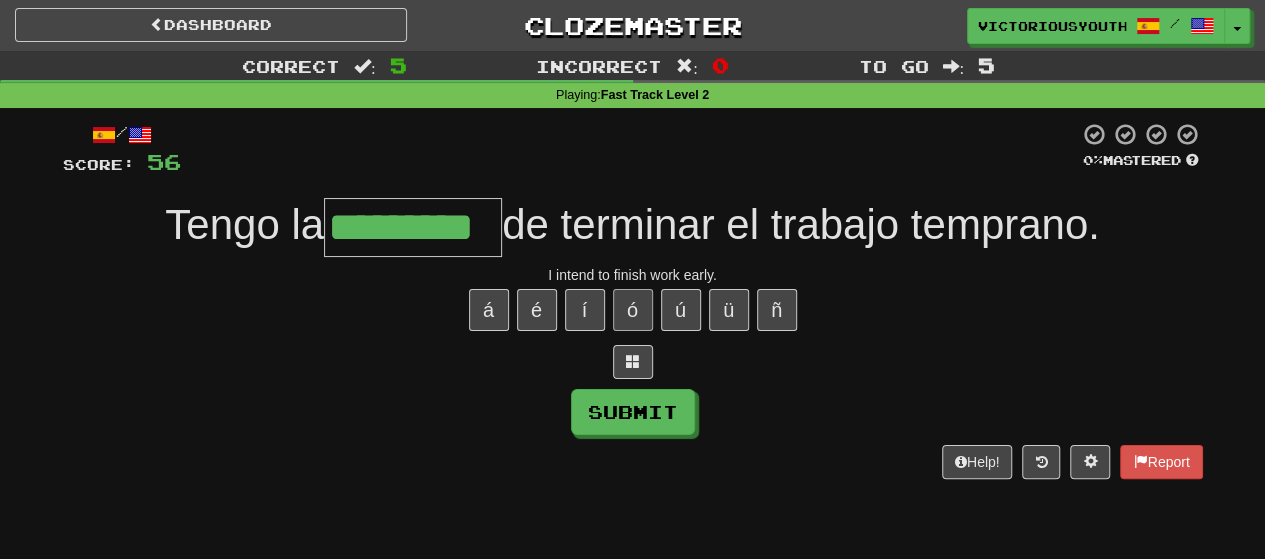 type on "*********" 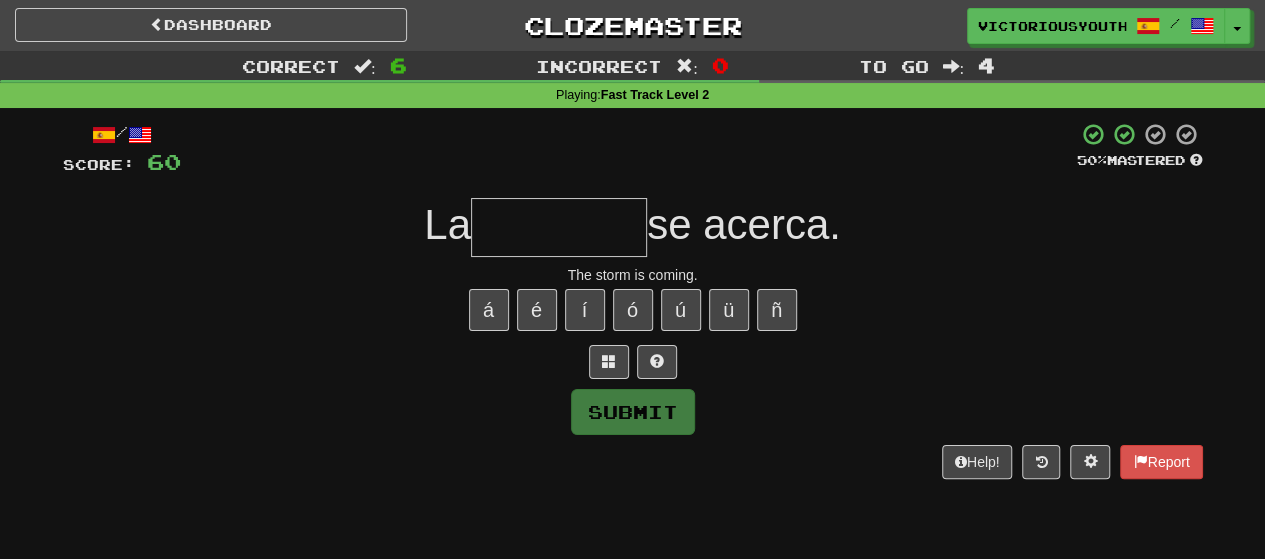 type on "*" 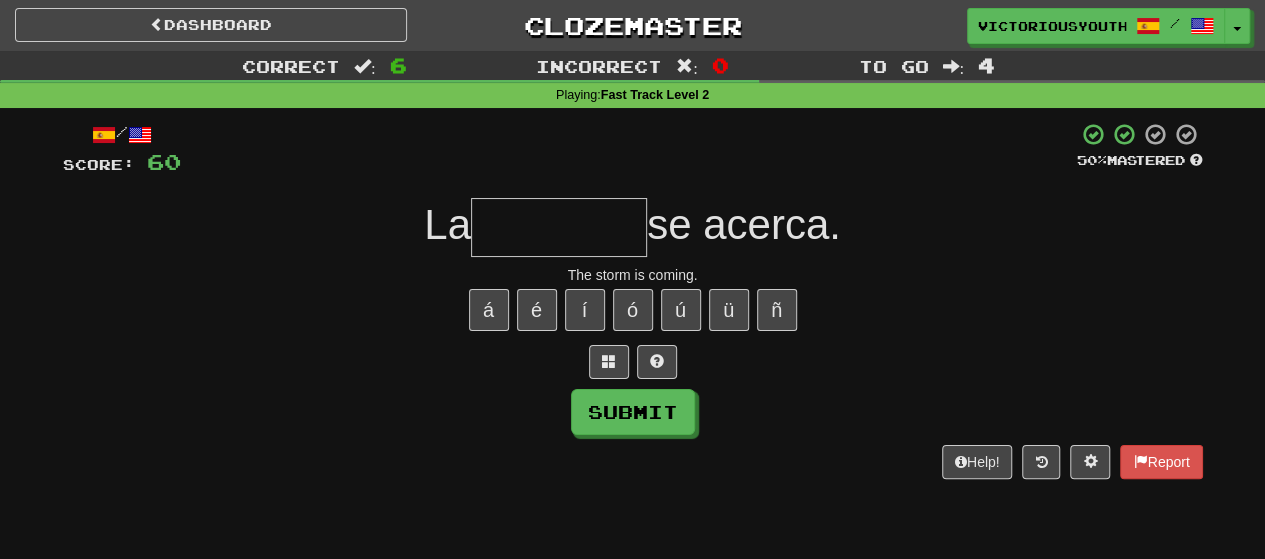 type on "*" 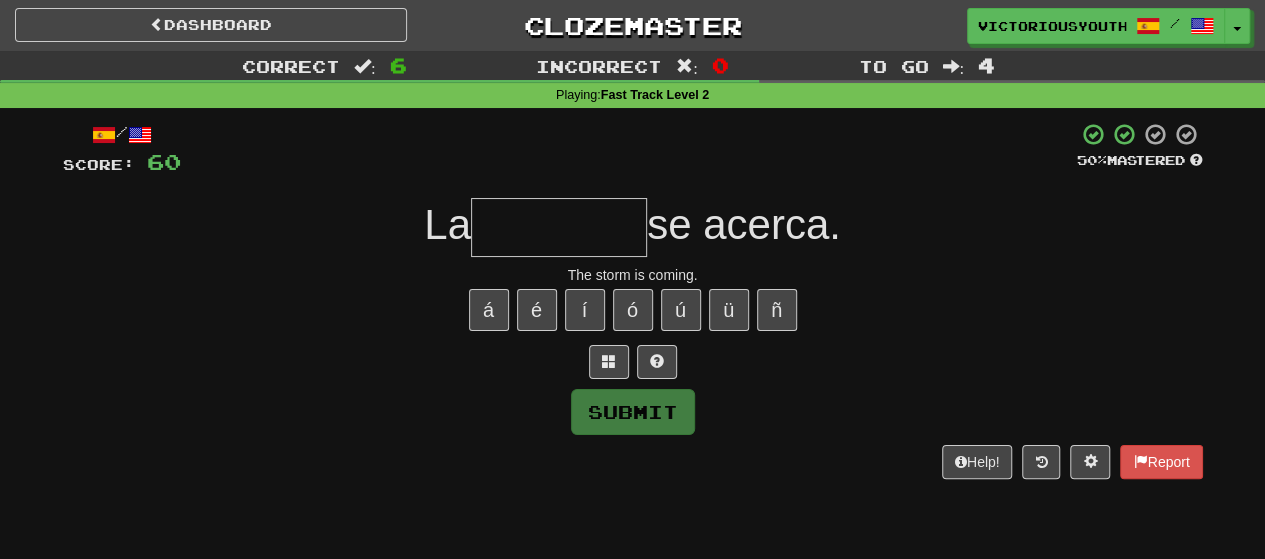 type on "*" 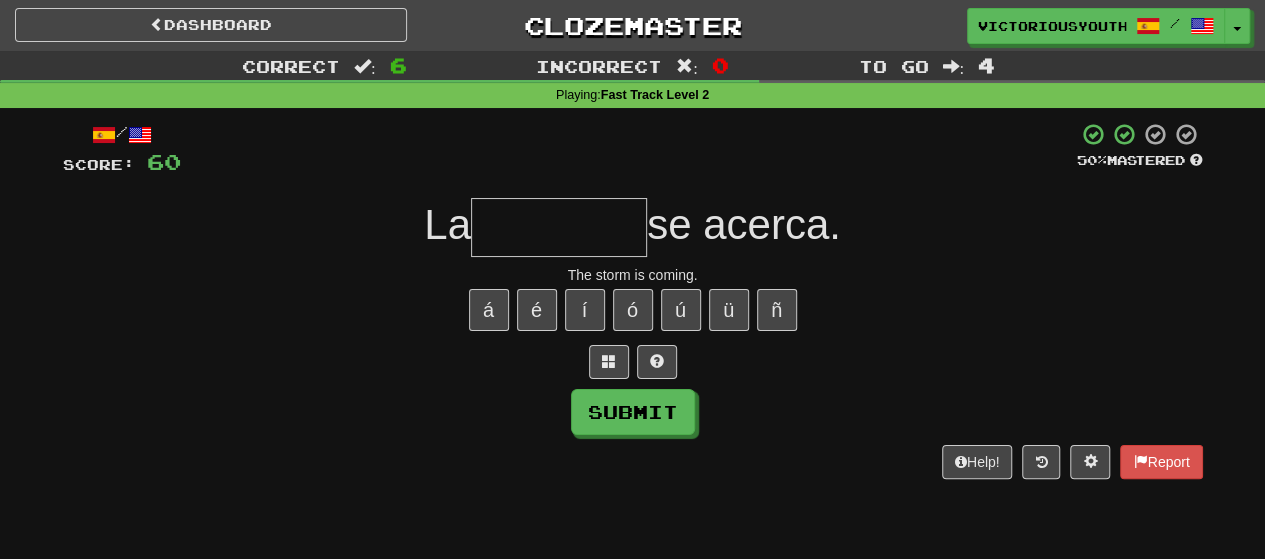 type on "*" 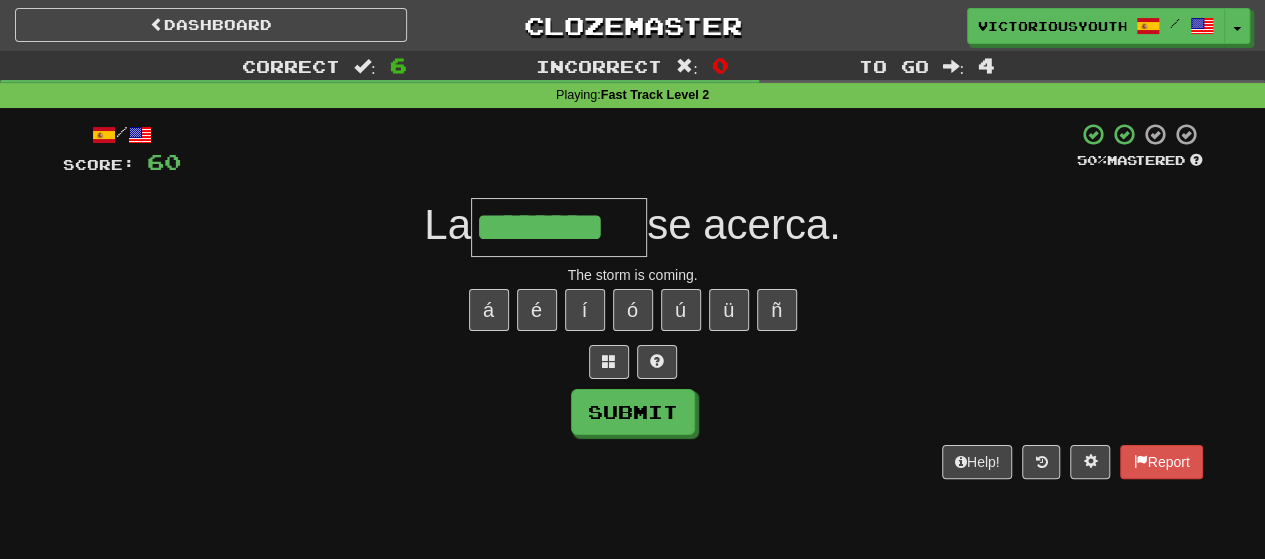 type on "********" 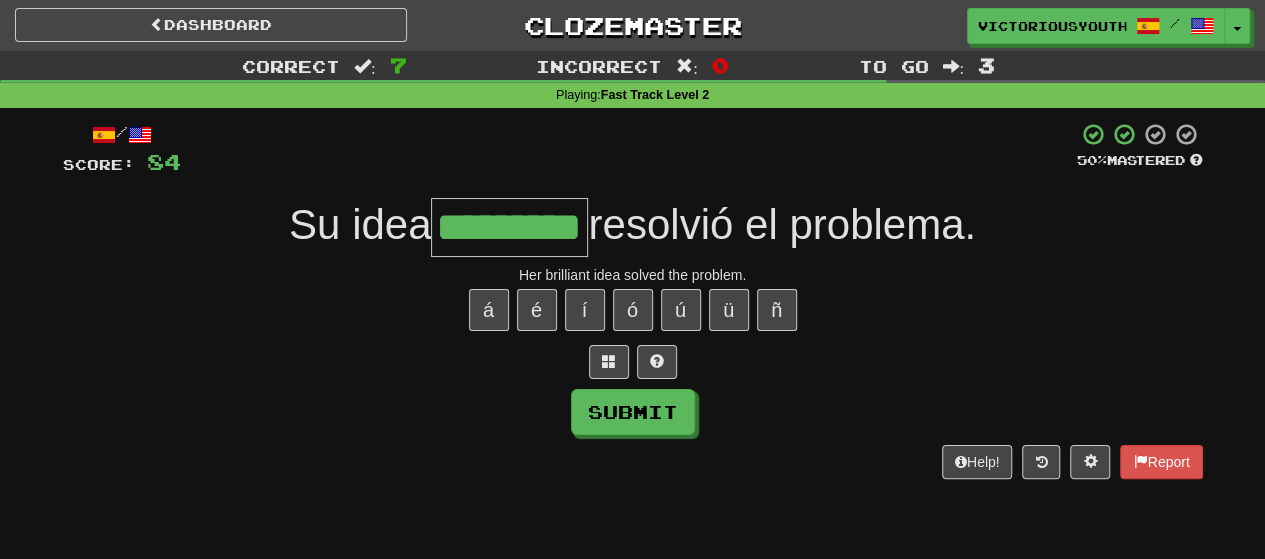type on "*********" 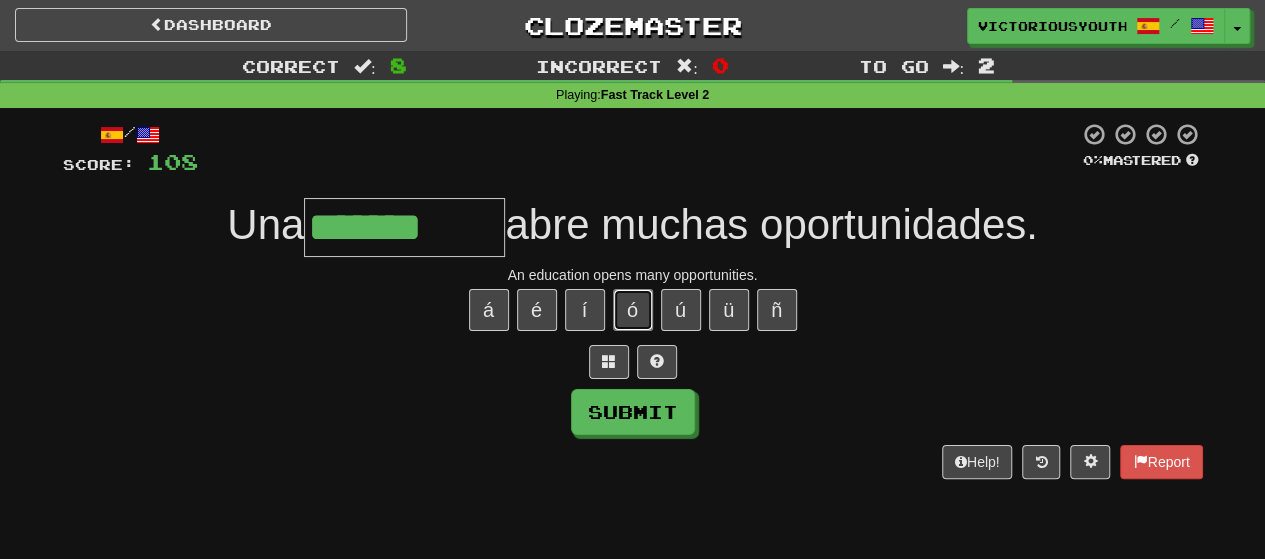 click on "ó" at bounding box center (633, 310) 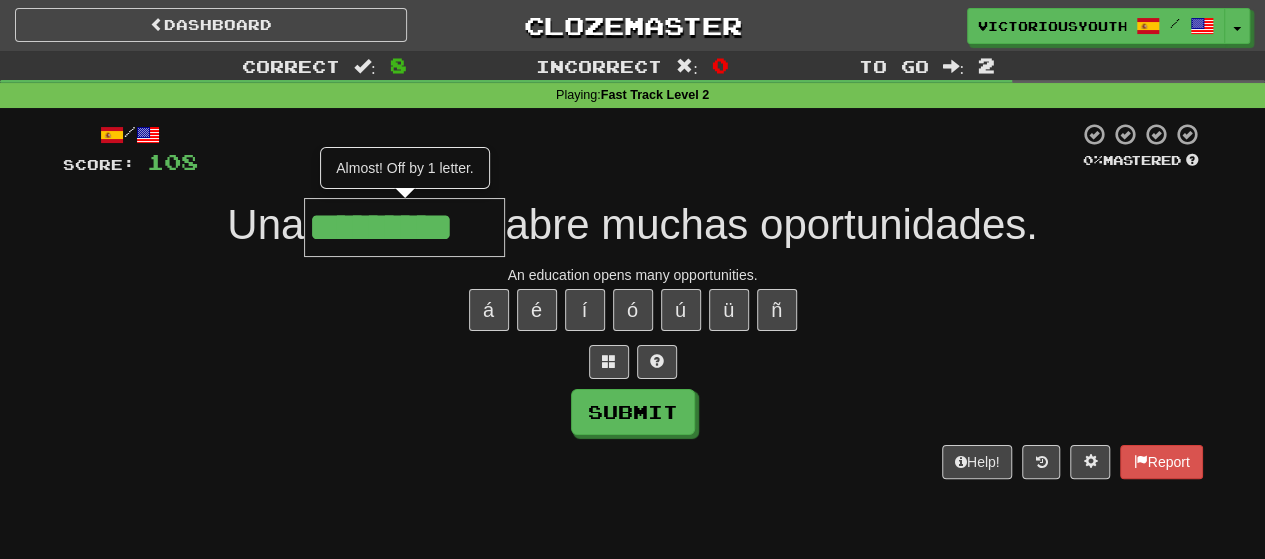 type on "*********" 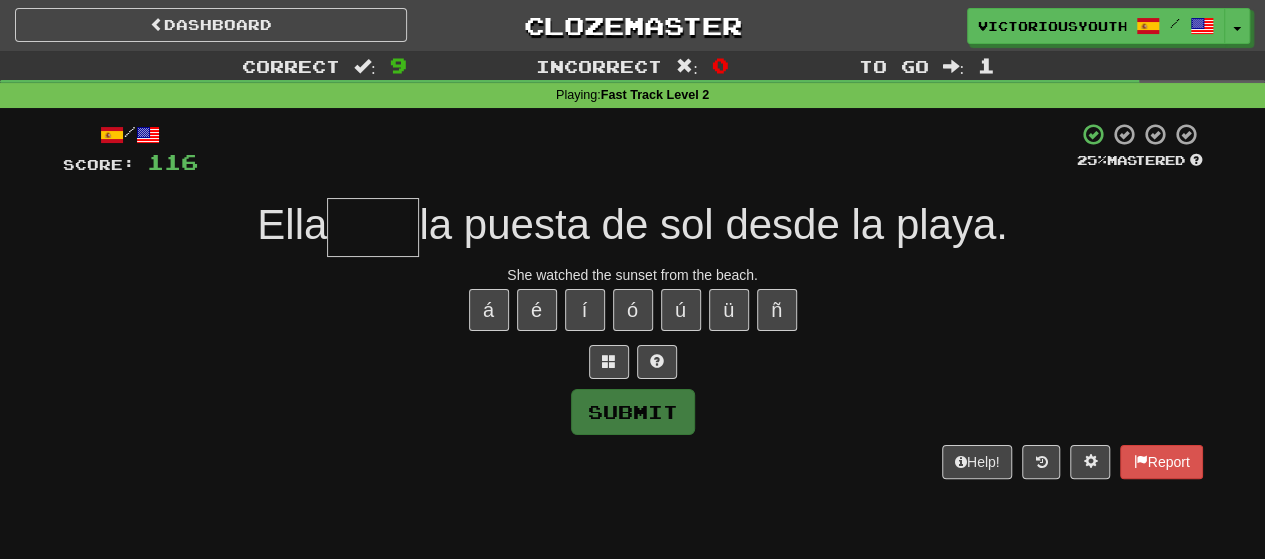 type on "*" 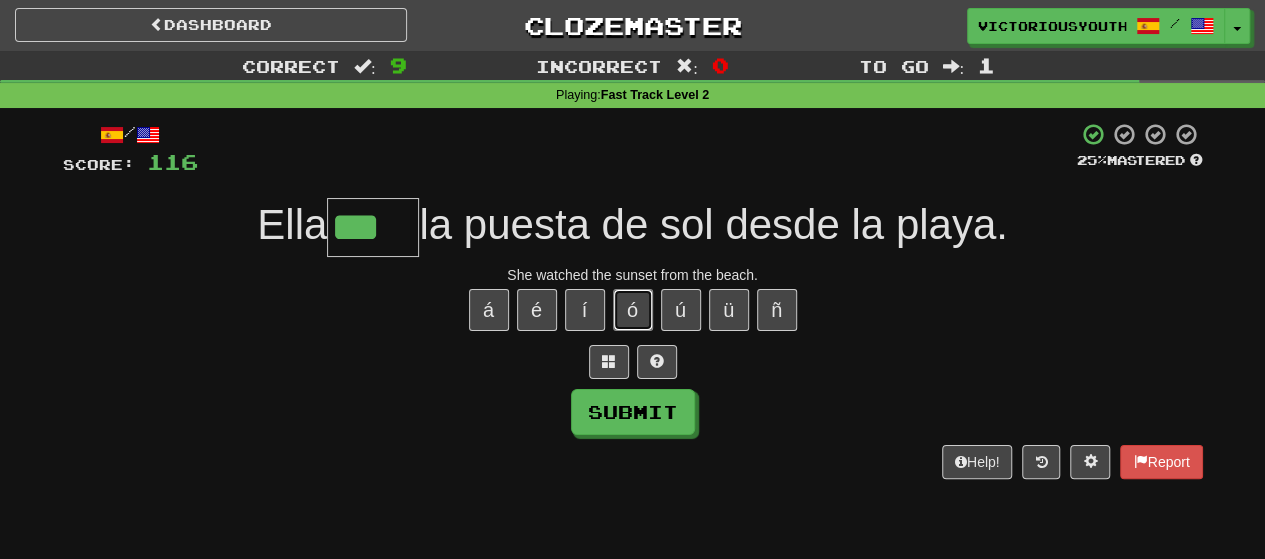 click on "ó" at bounding box center [633, 310] 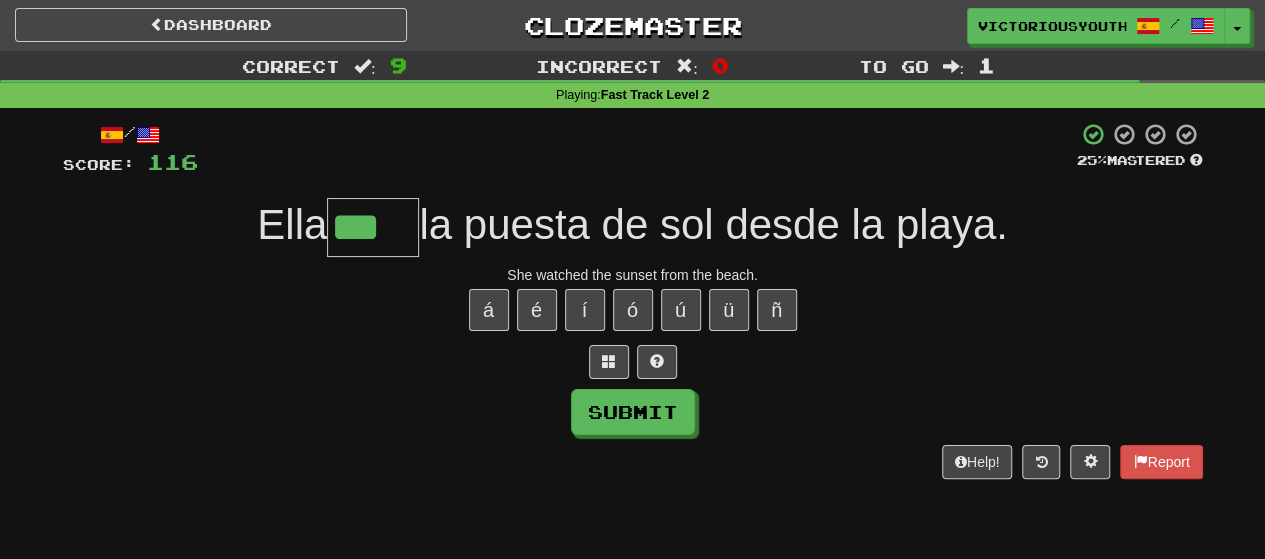 type on "****" 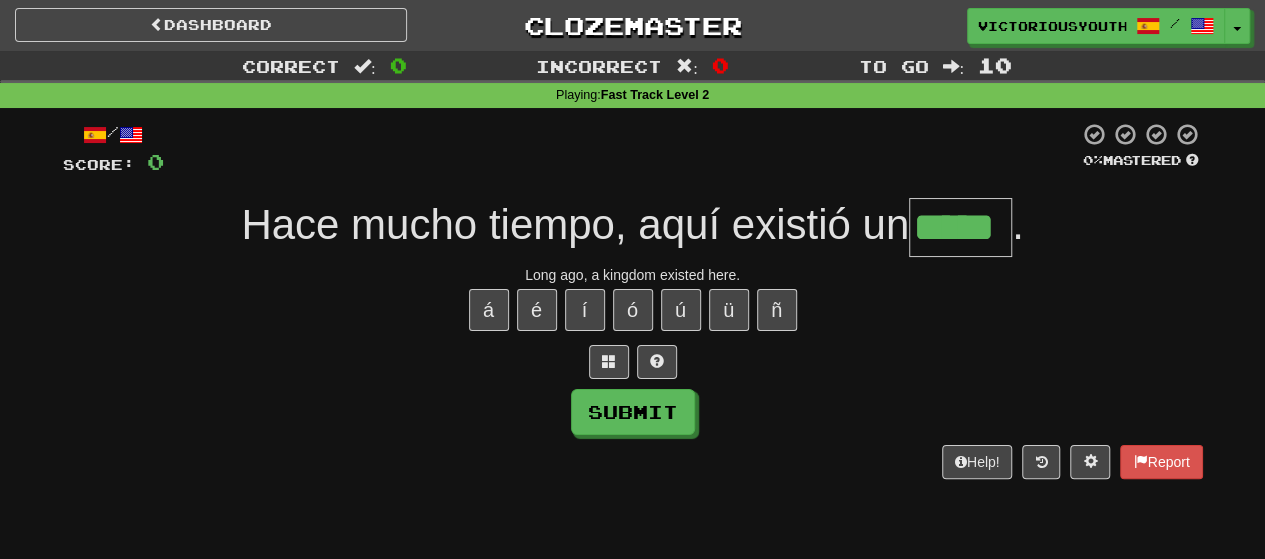 type on "*****" 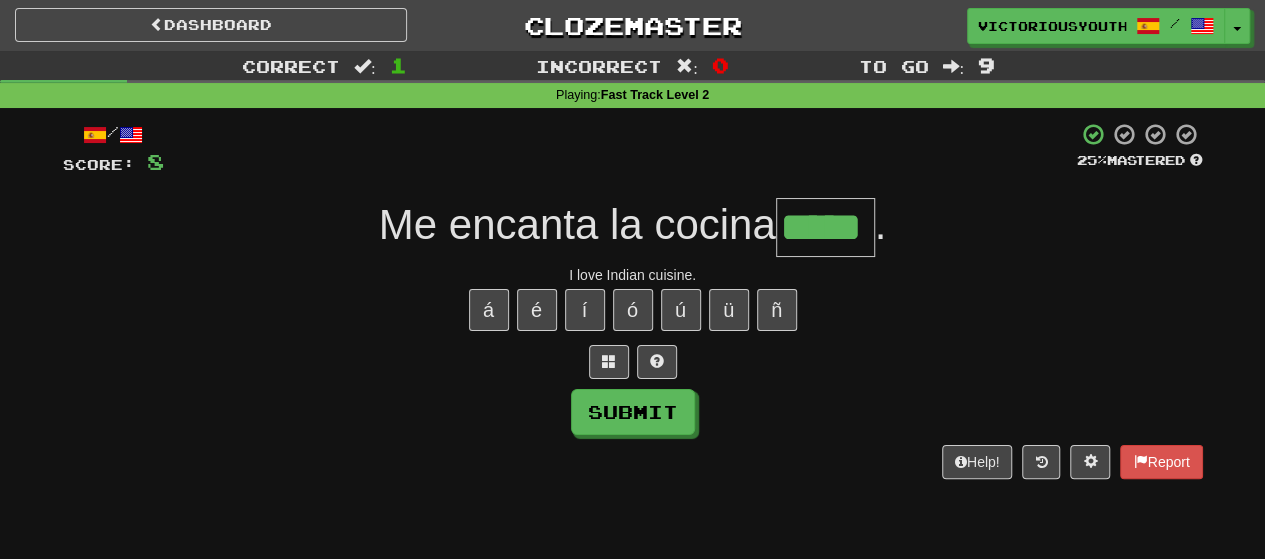 type on "*****" 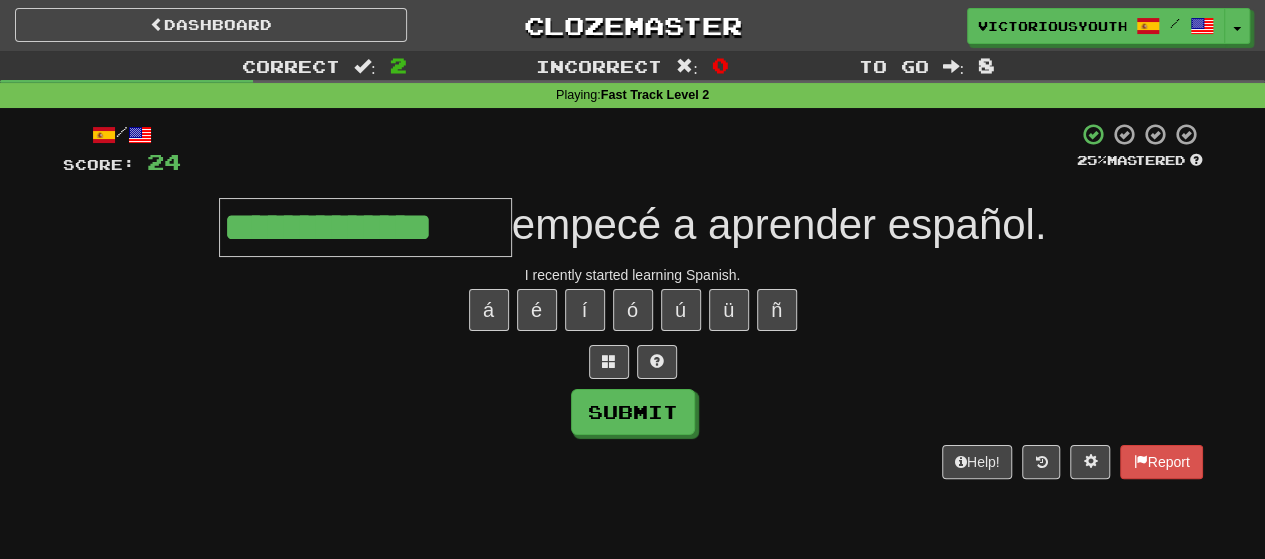 type on "**********" 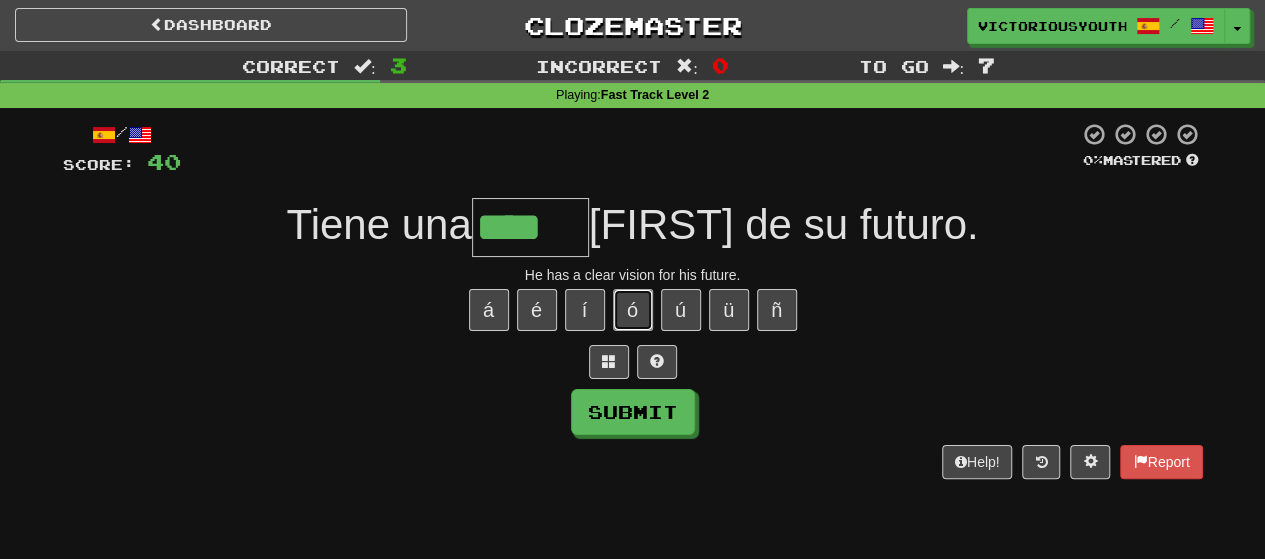 drag, startPoint x: 649, startPoint y: 312, endPoint x: 646, endPoint y: 299, distance: 13.341664 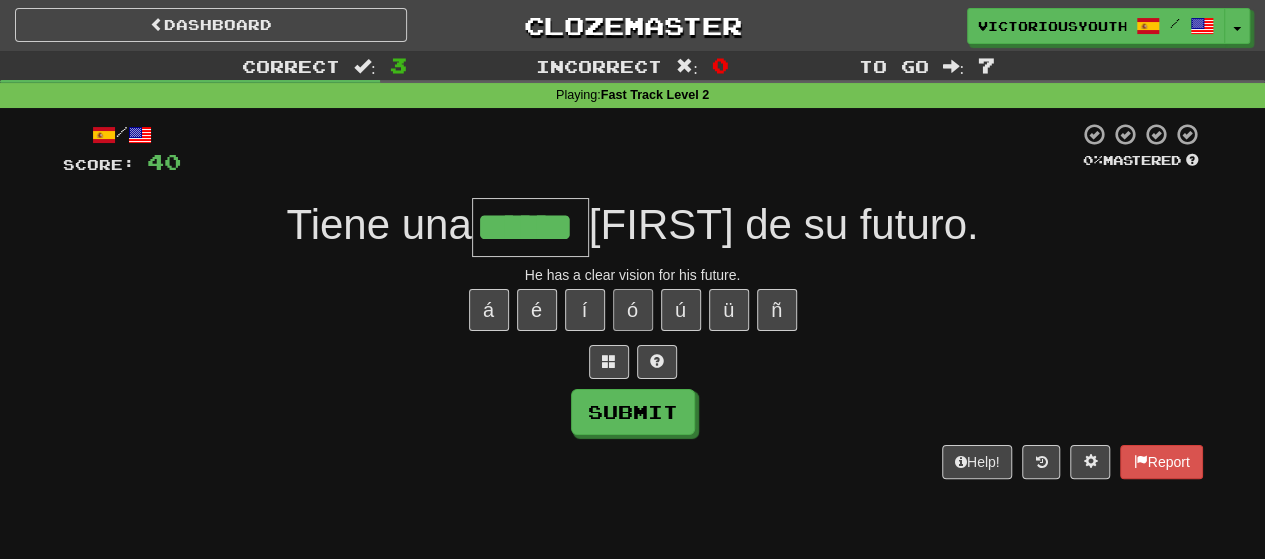 type on "******" 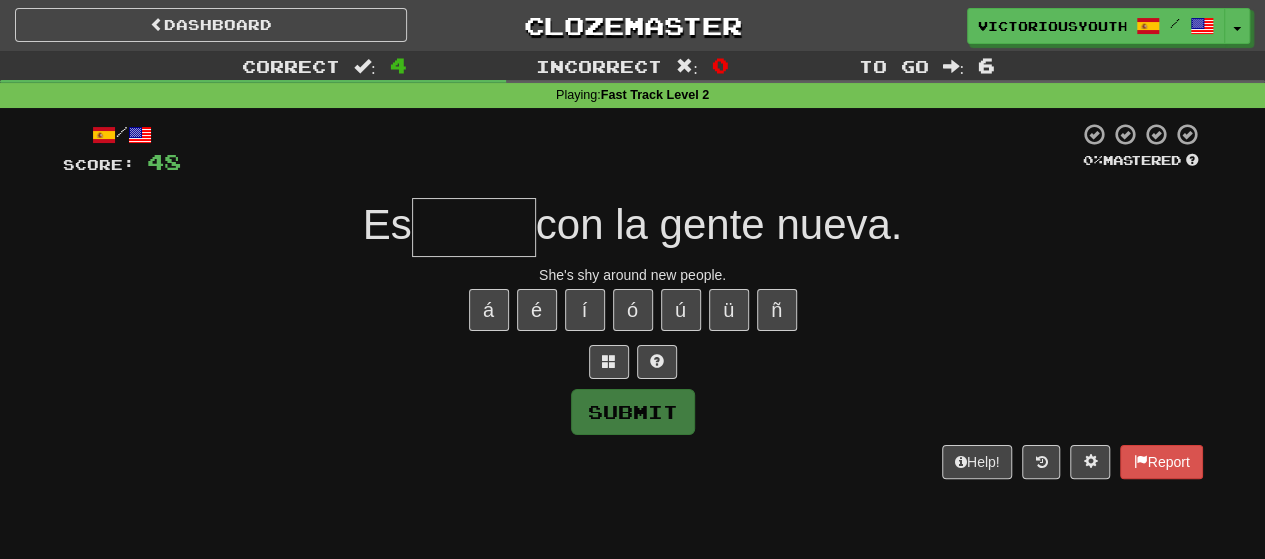 type on "*" 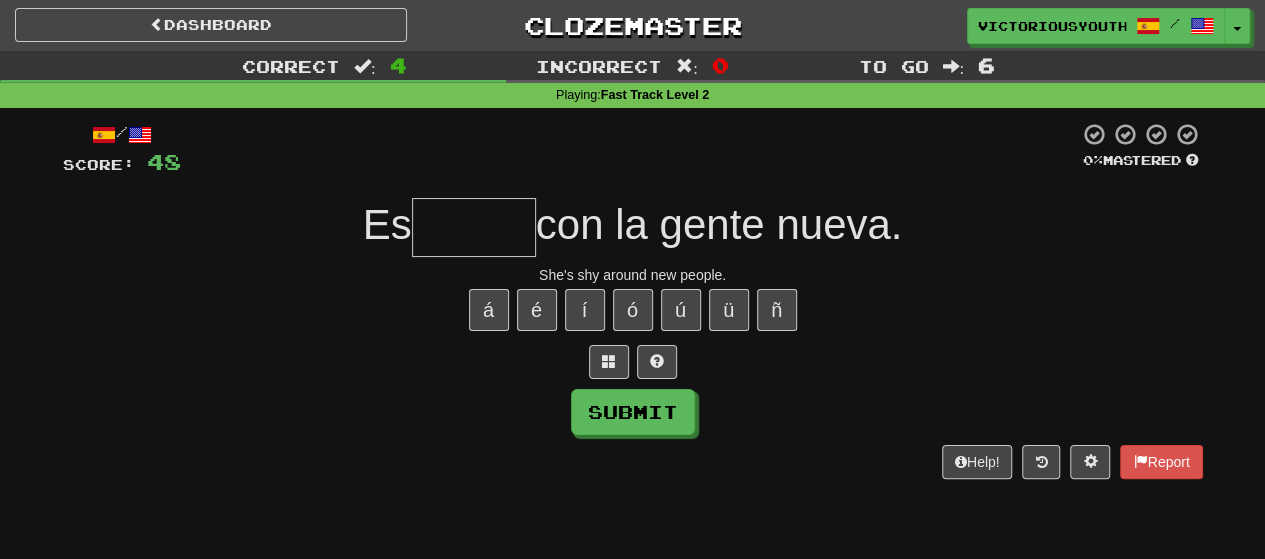 type on "*" 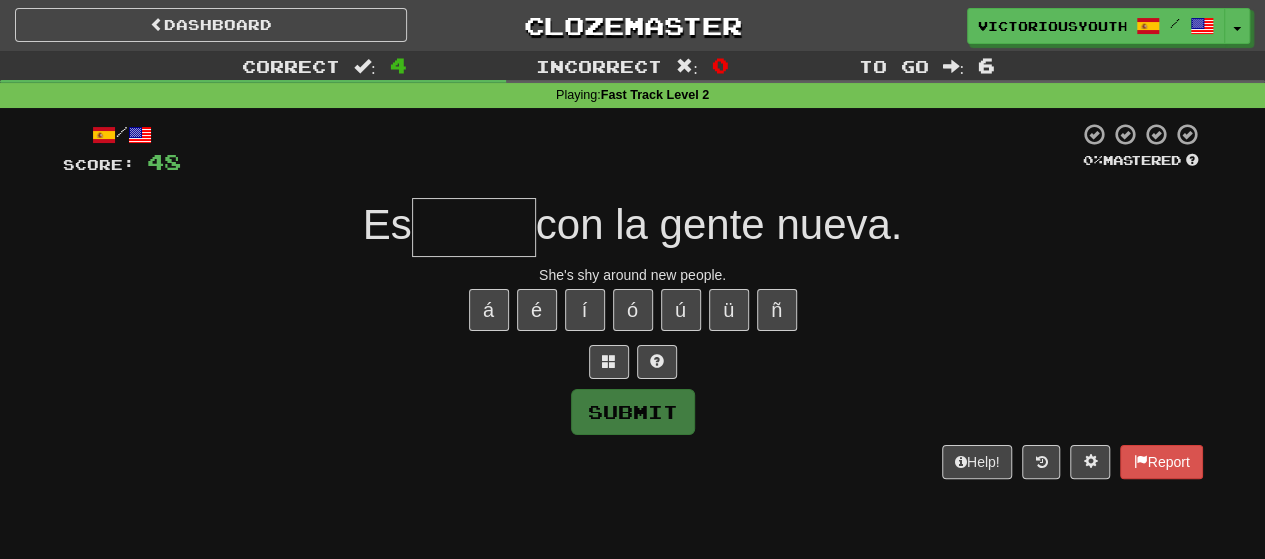 type on "*" 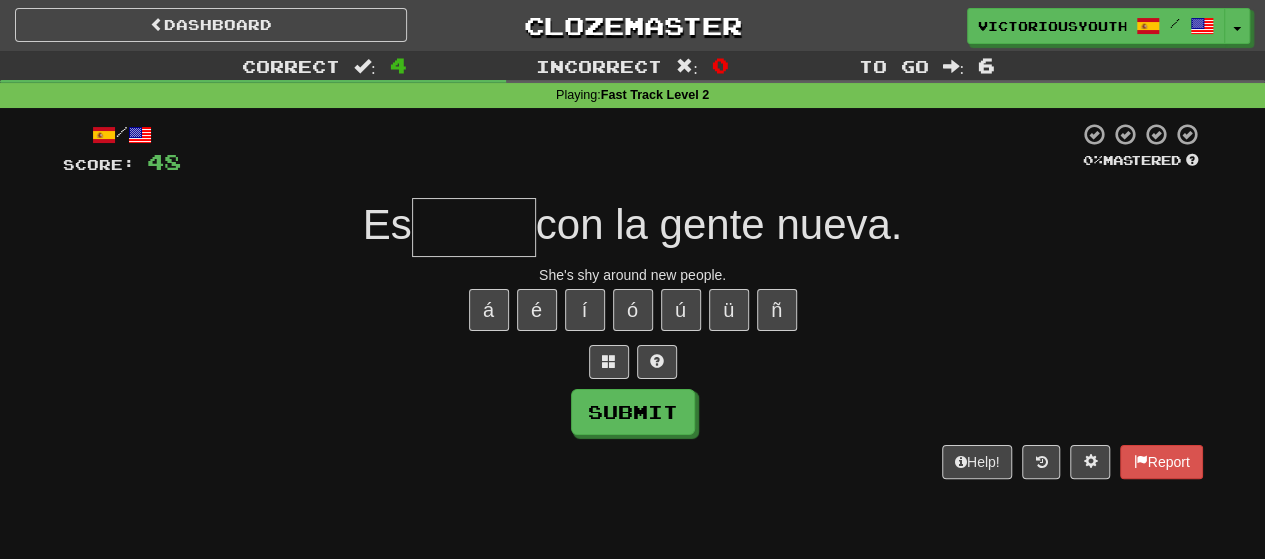 type on "*" 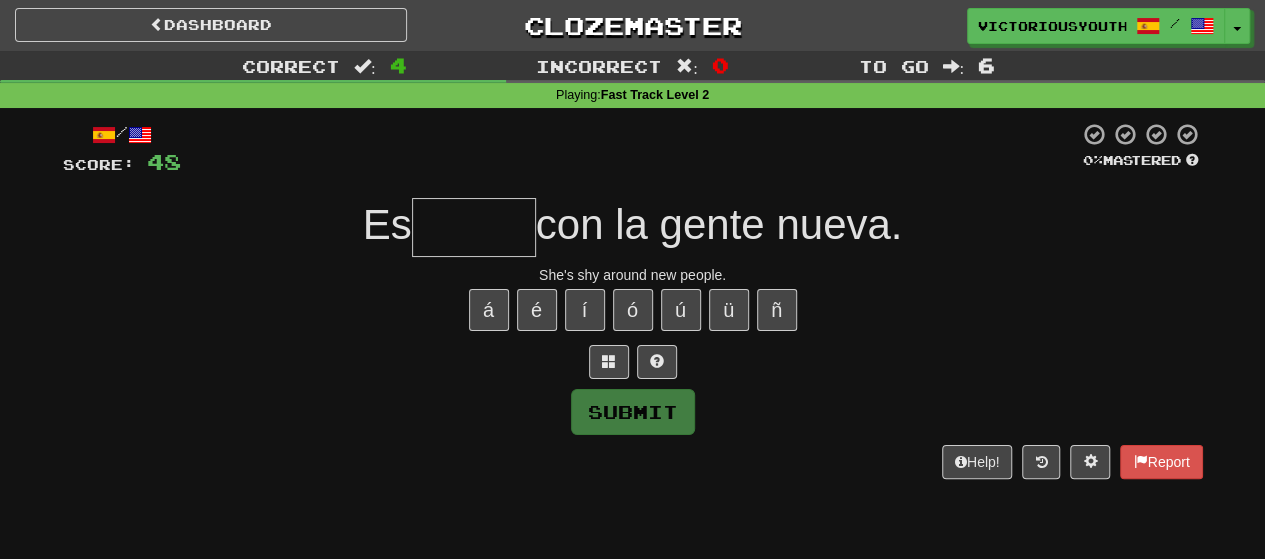 type on "*" 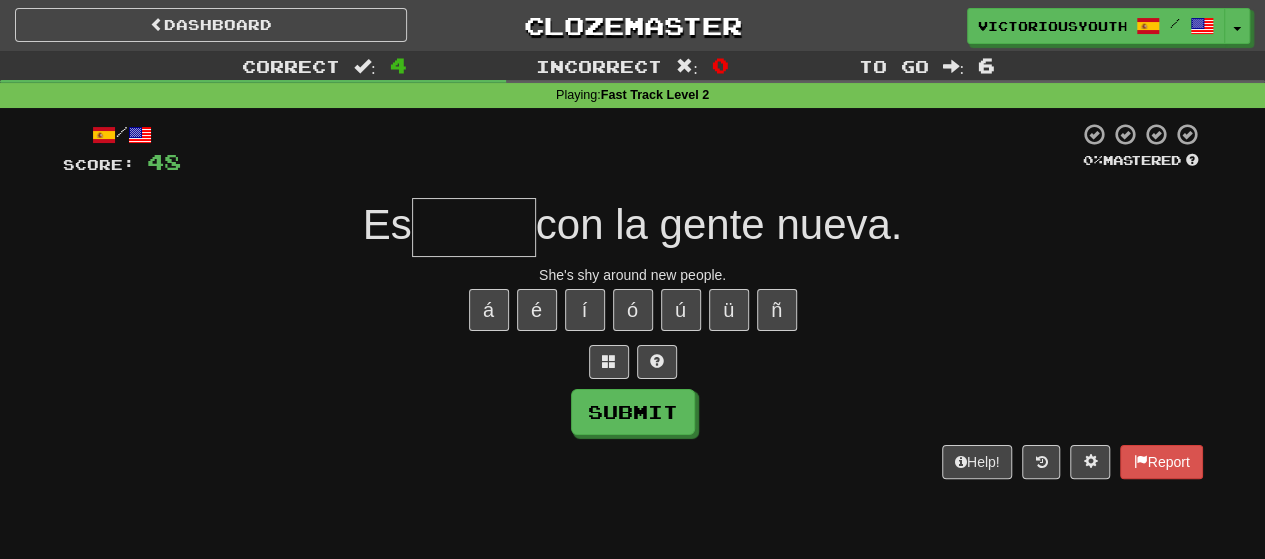 type on "*" 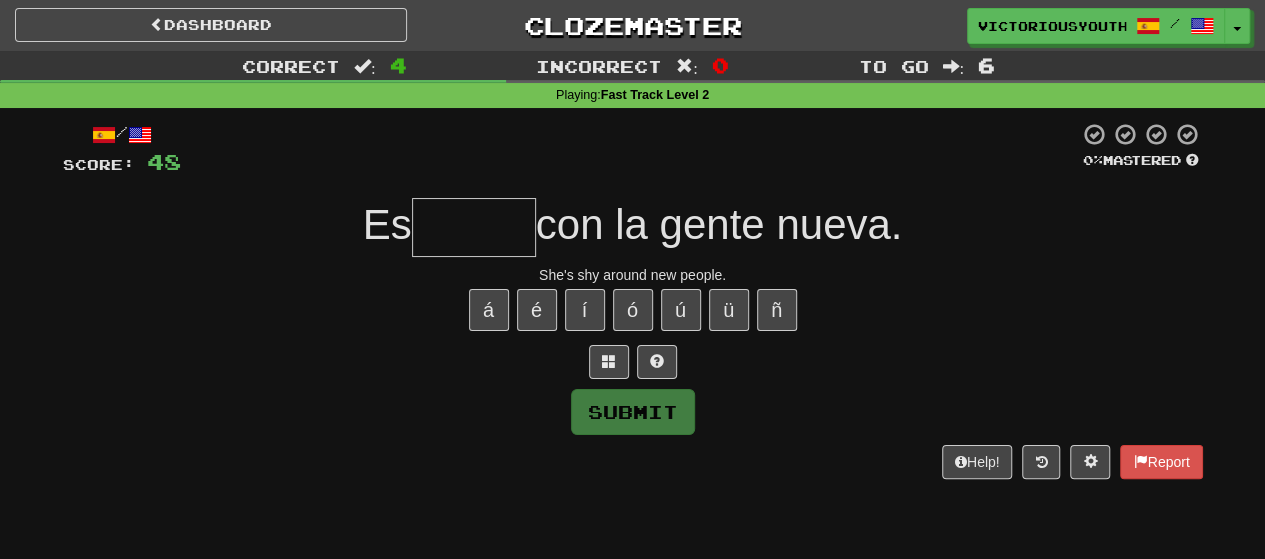 type on "*" 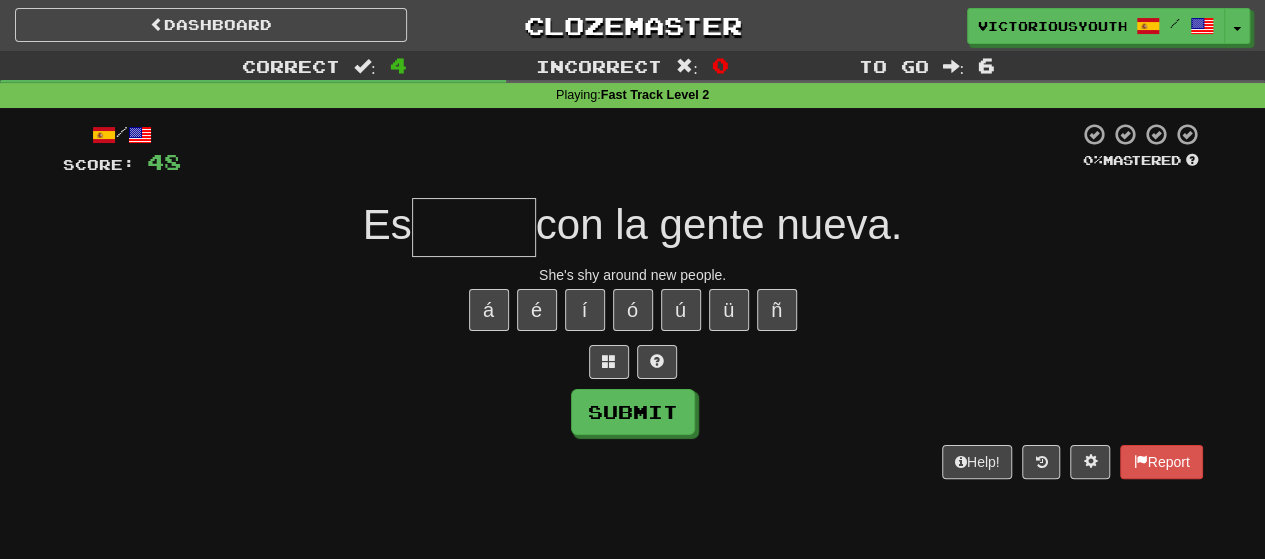 type on "*" 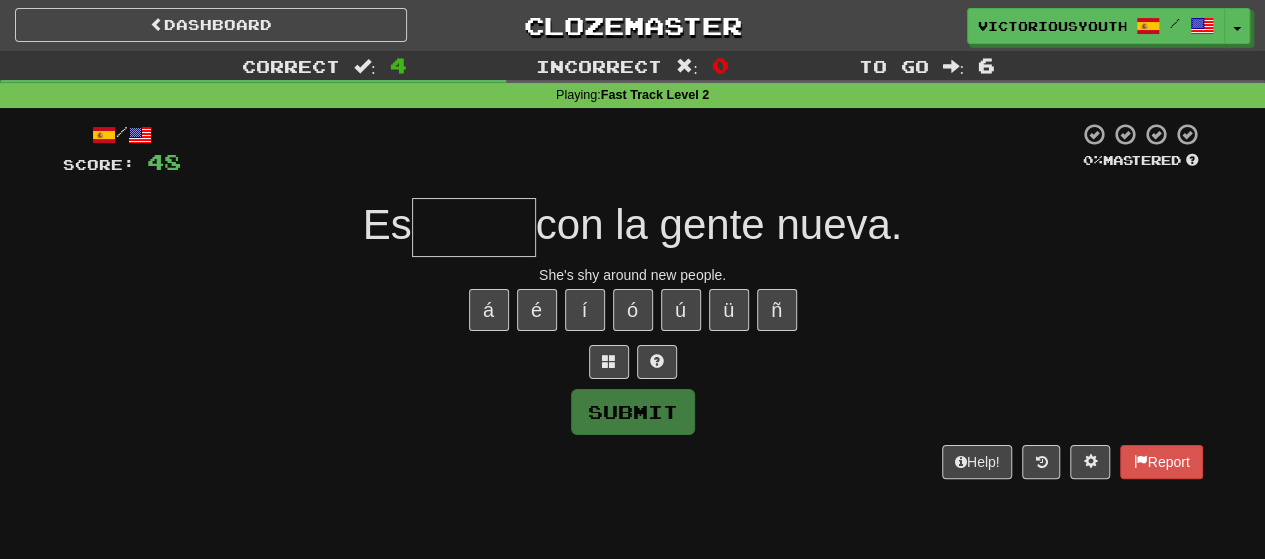 type on "*" 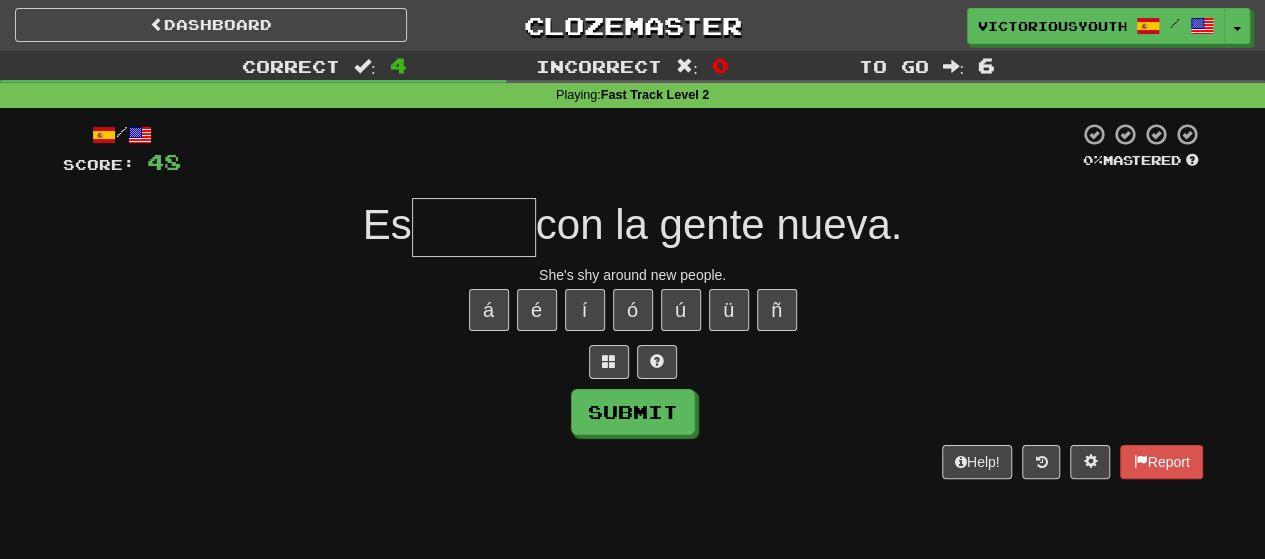 type on "*" 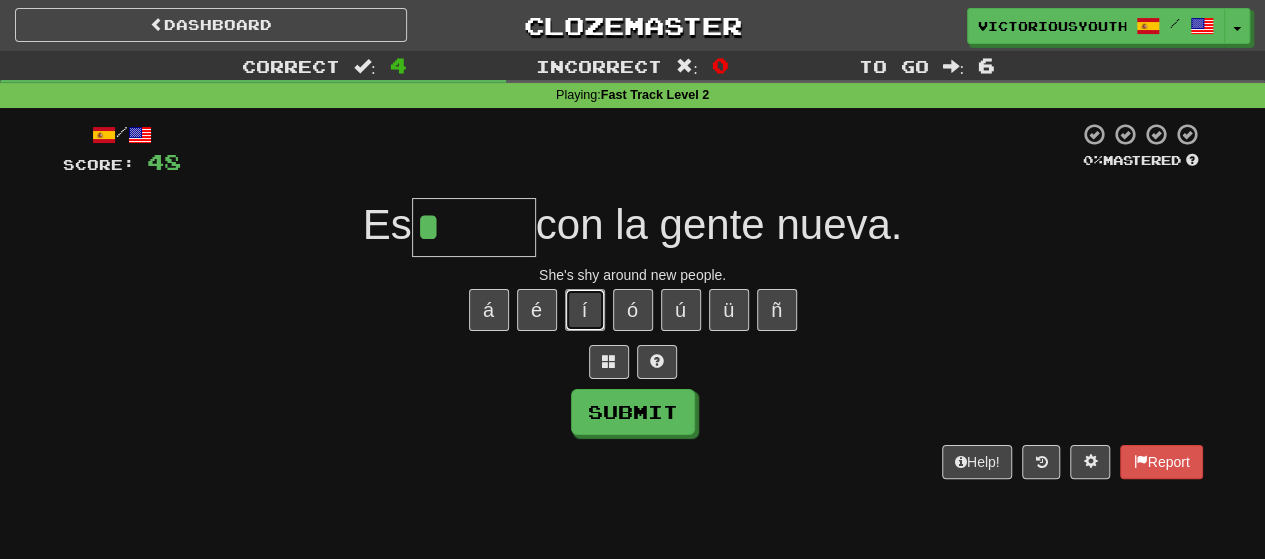 click on "í" at bounding box center [585, 310] 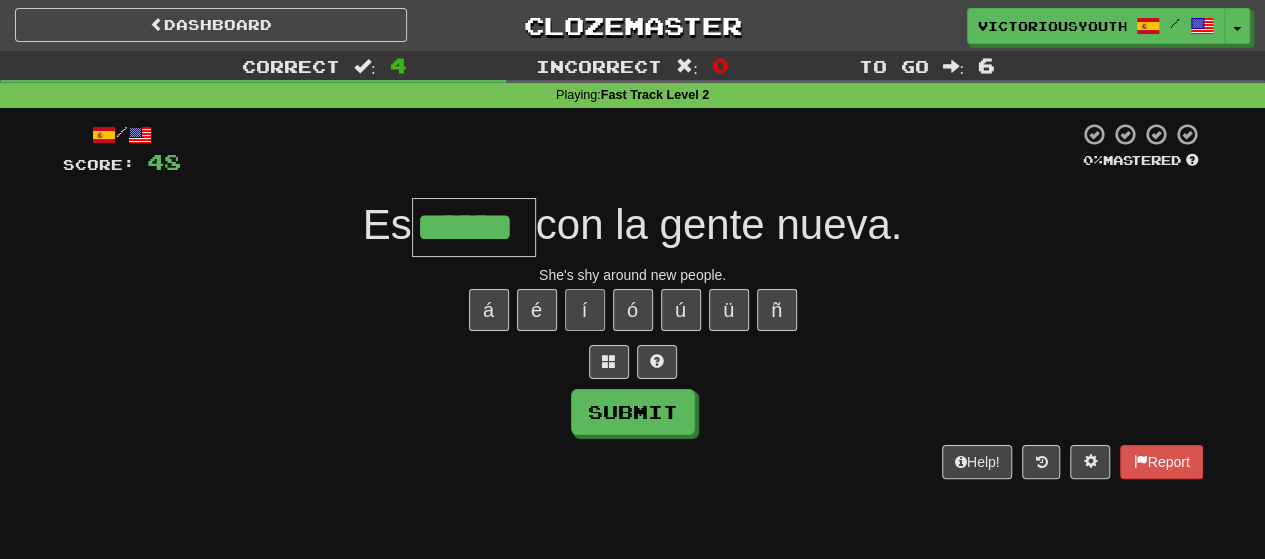 type on "******" 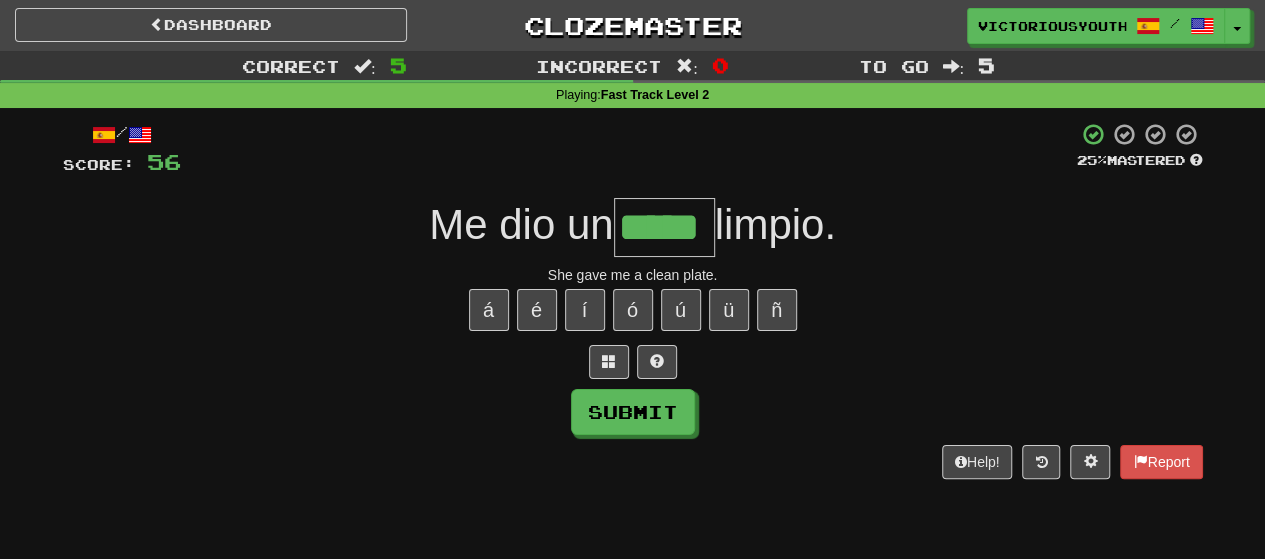 type on "*****" 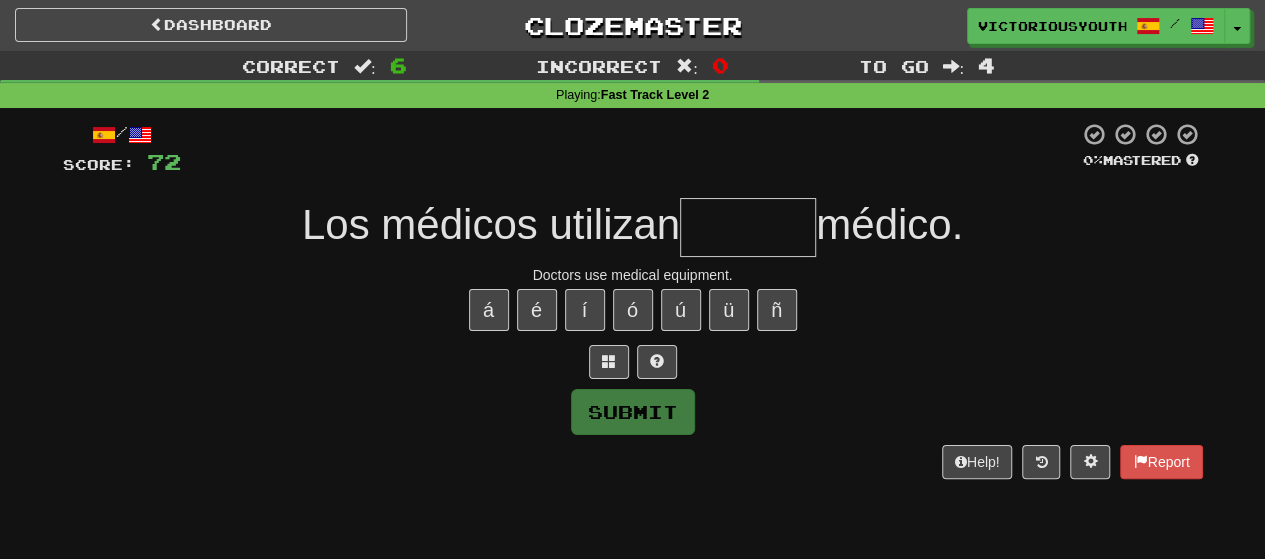 type on "*" 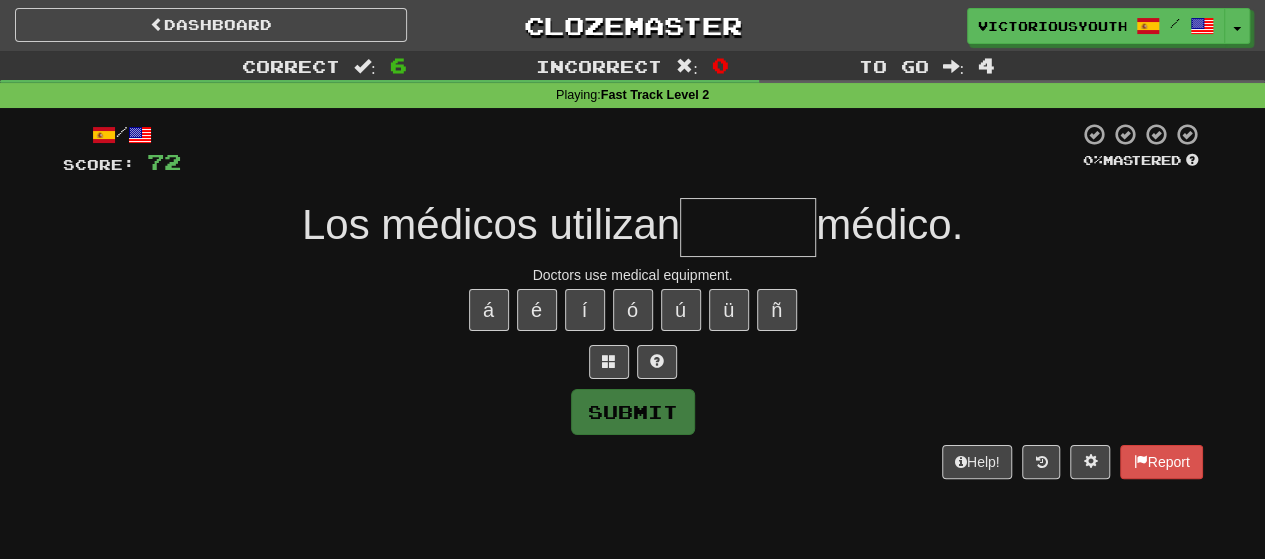 type on "*" 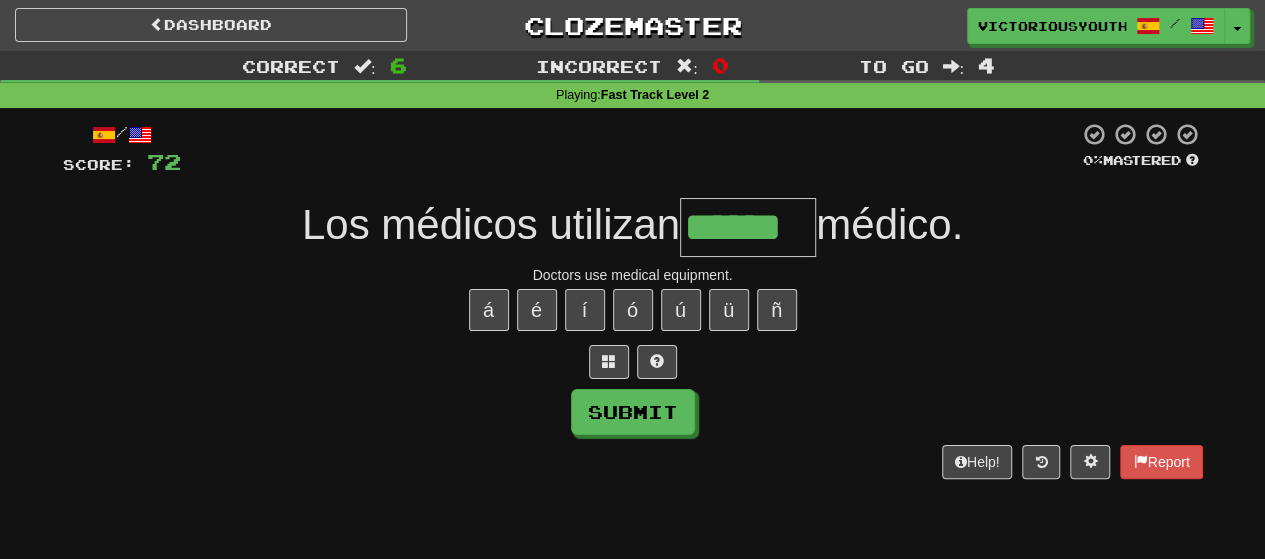 type on "******" 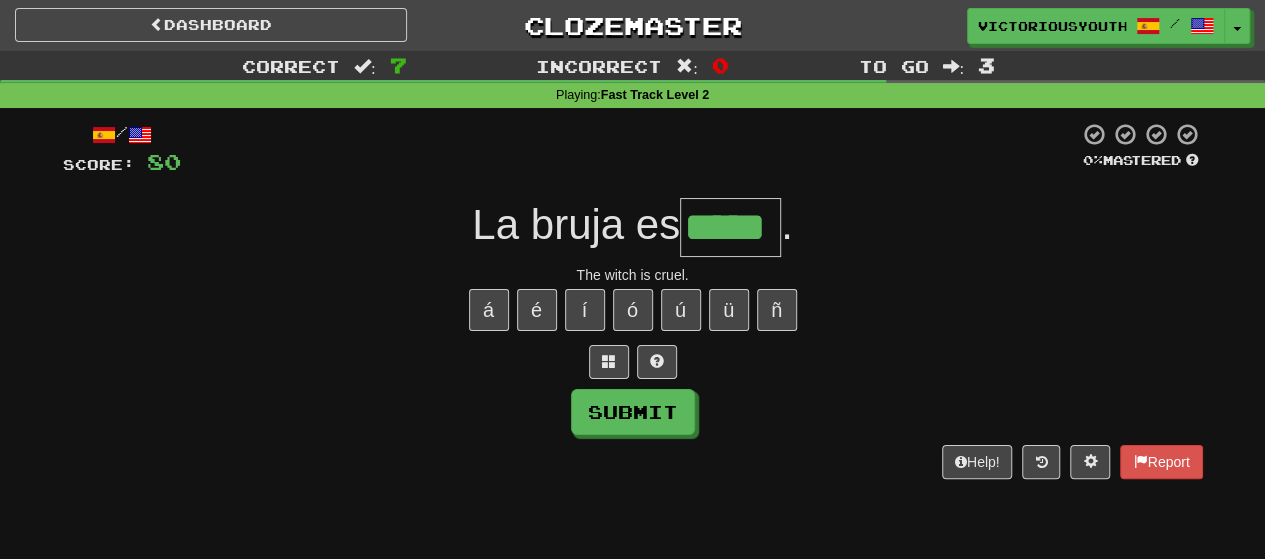 type on "*****" 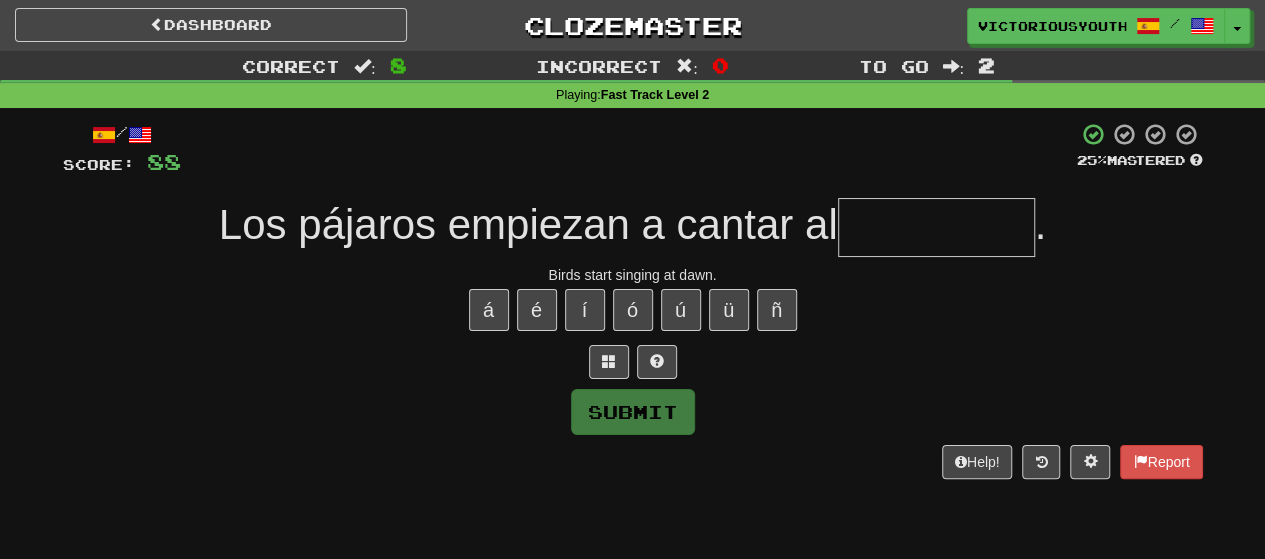 type on "*" 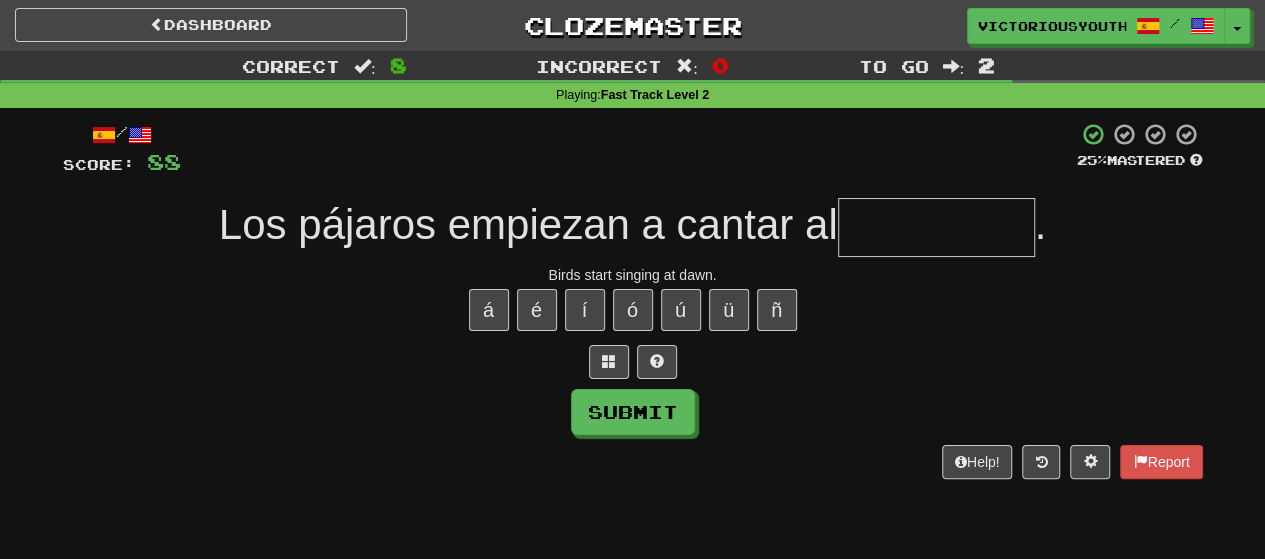 type on "*" 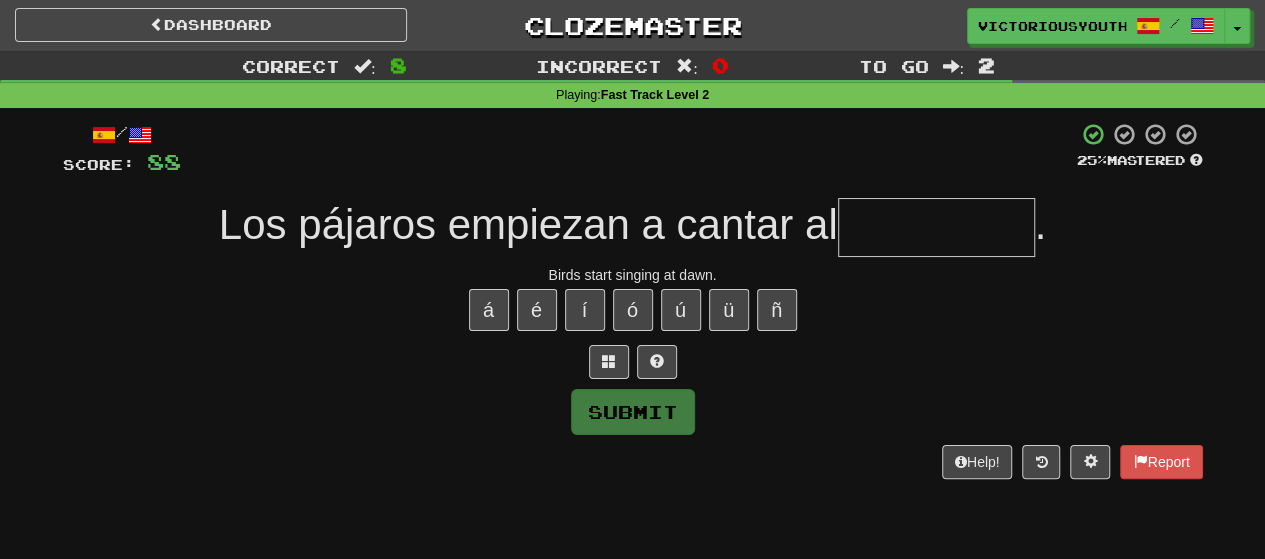 type on "*" 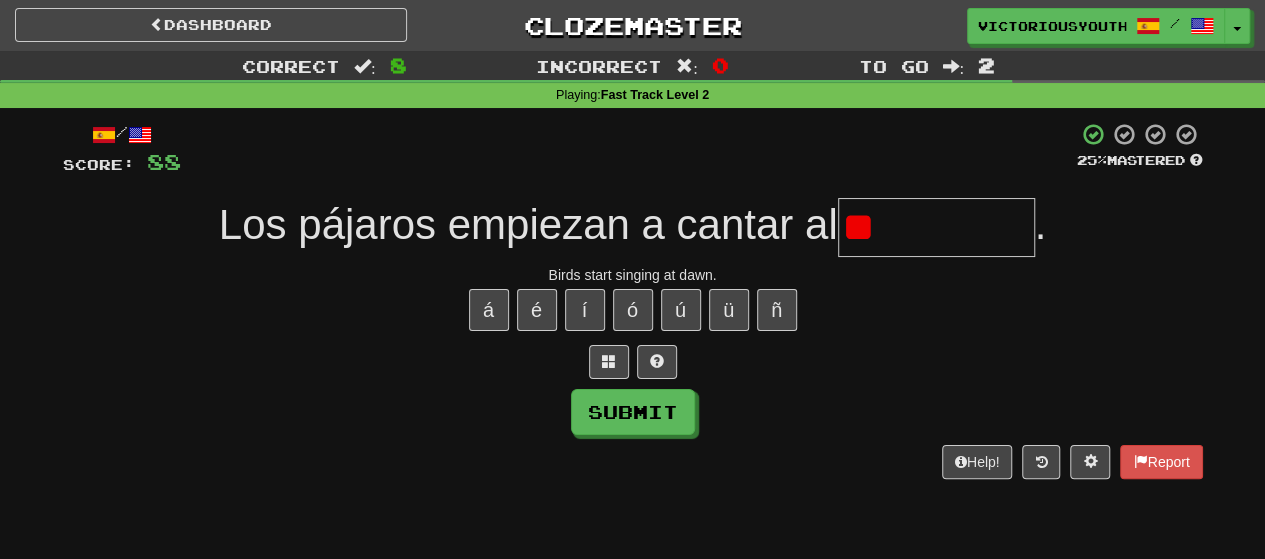 type on "*" 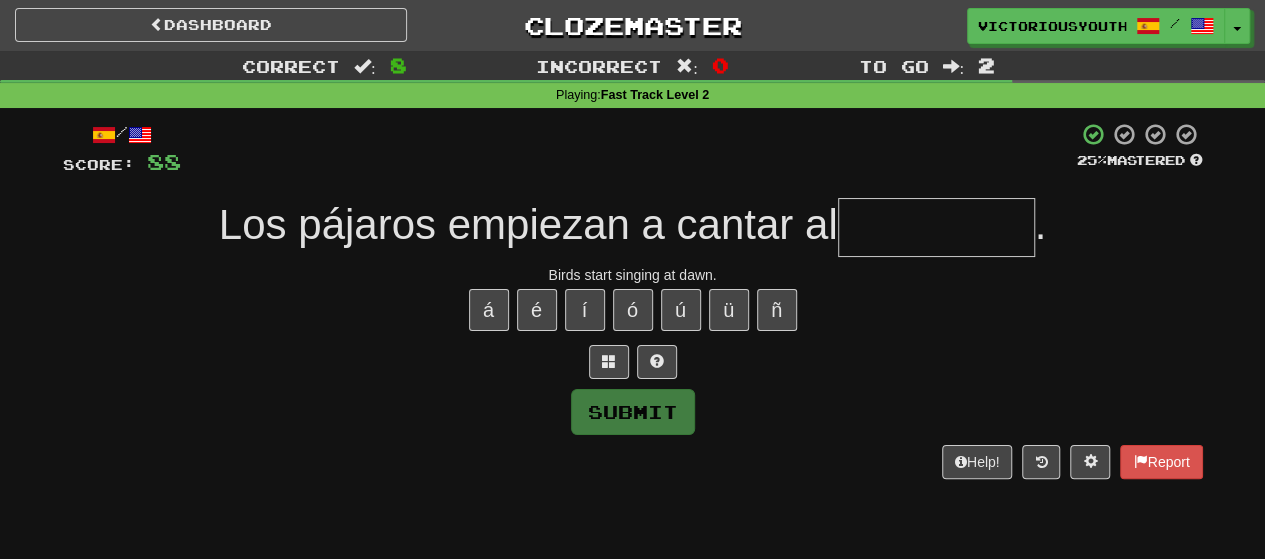 type on "*" 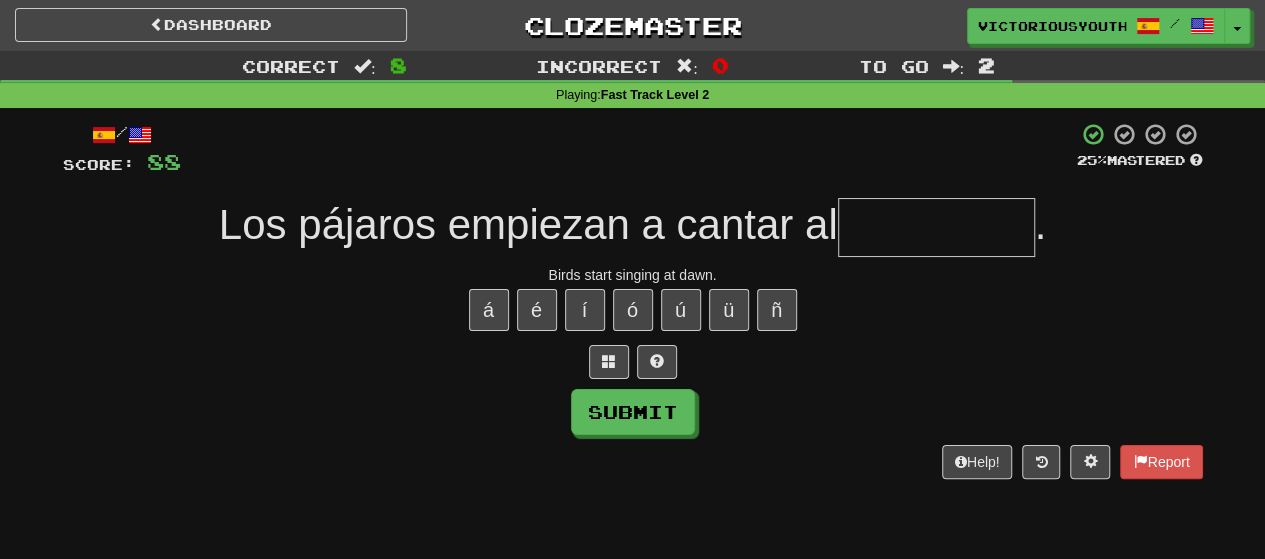 type on "*" 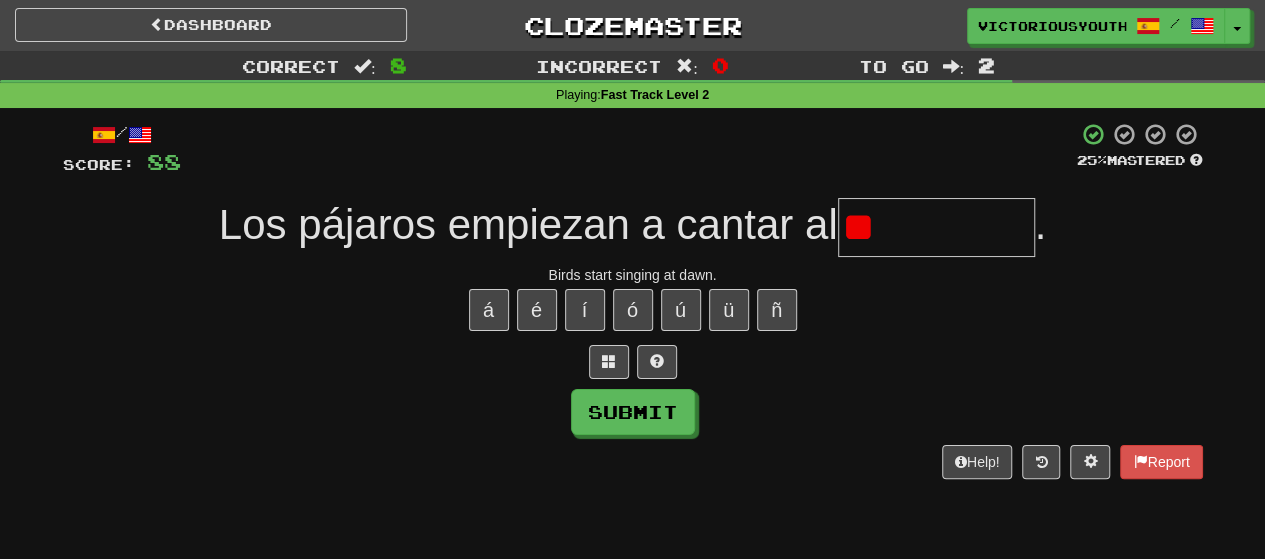 type on "*" 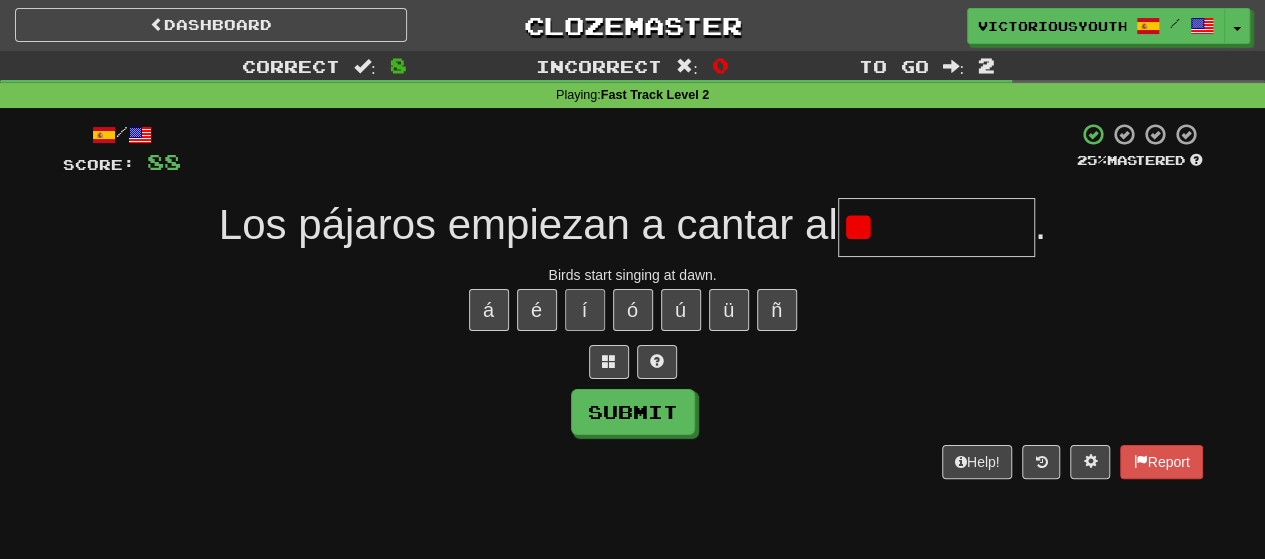 type on "*" 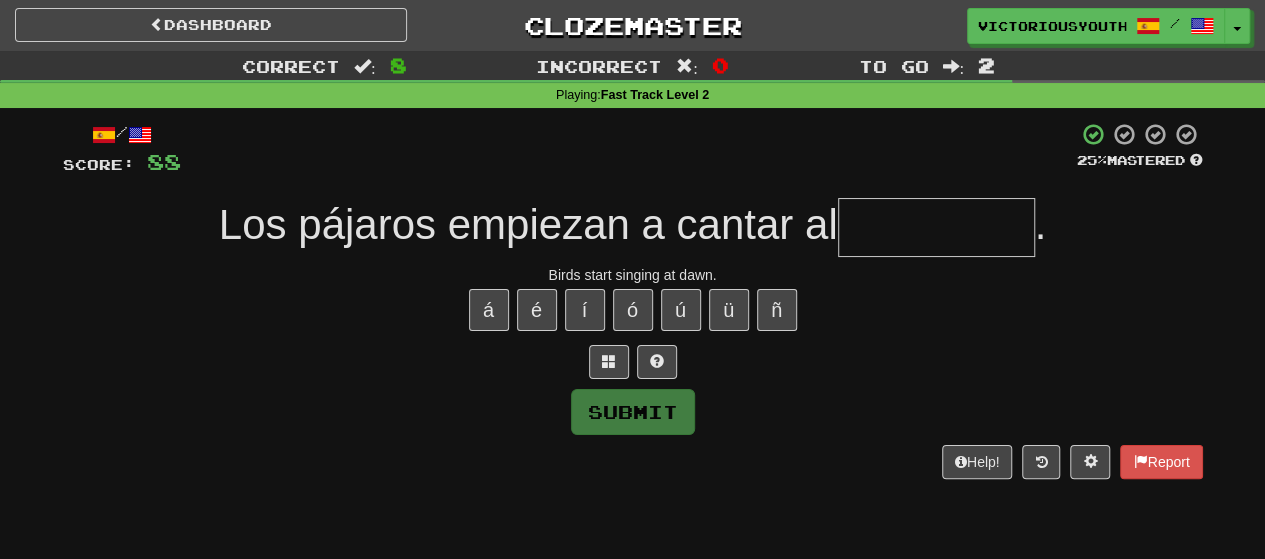 type on "*" 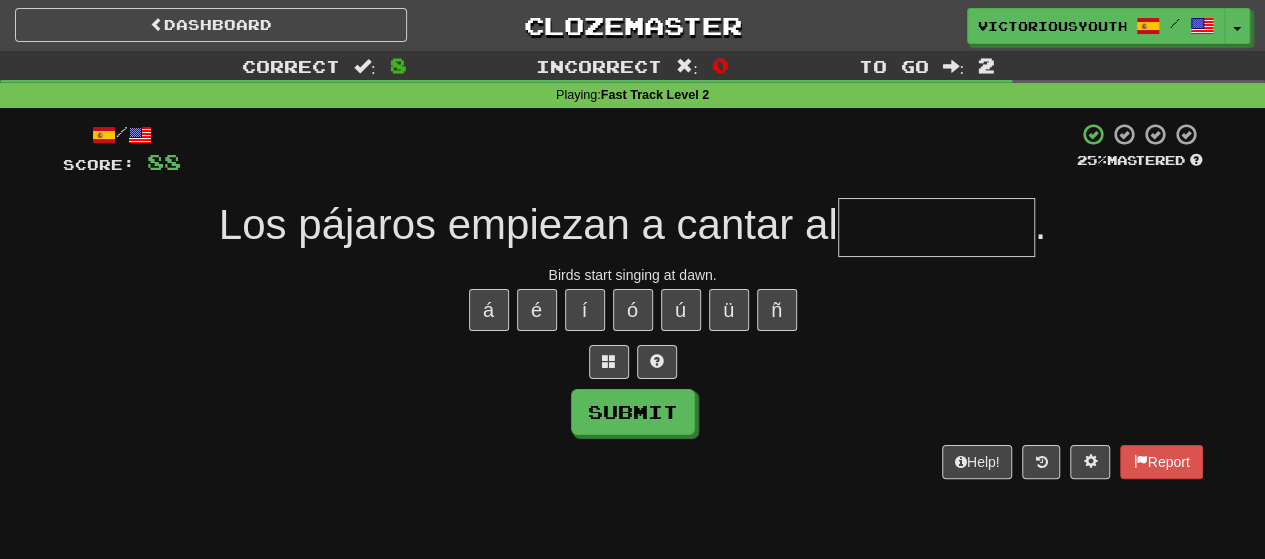 type on "*" 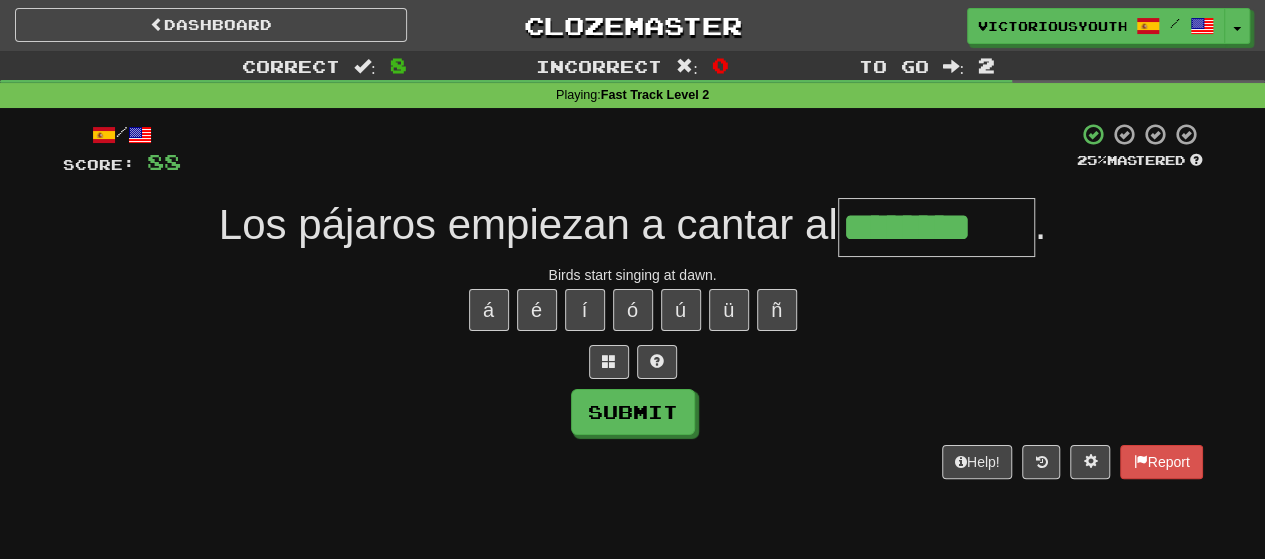 type on "********" 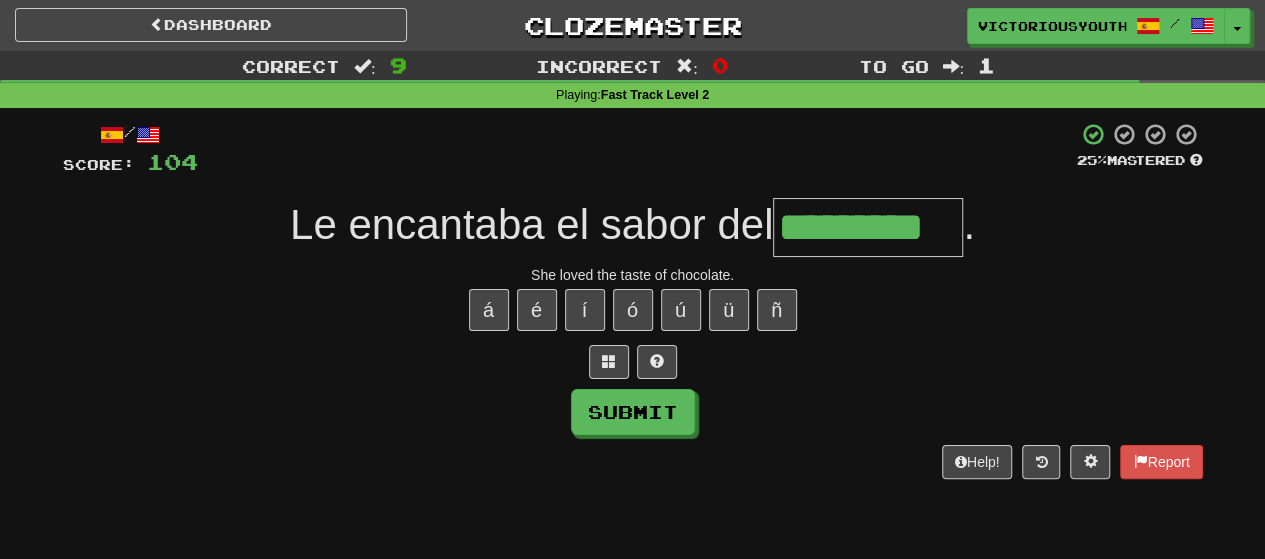 type on "*********" 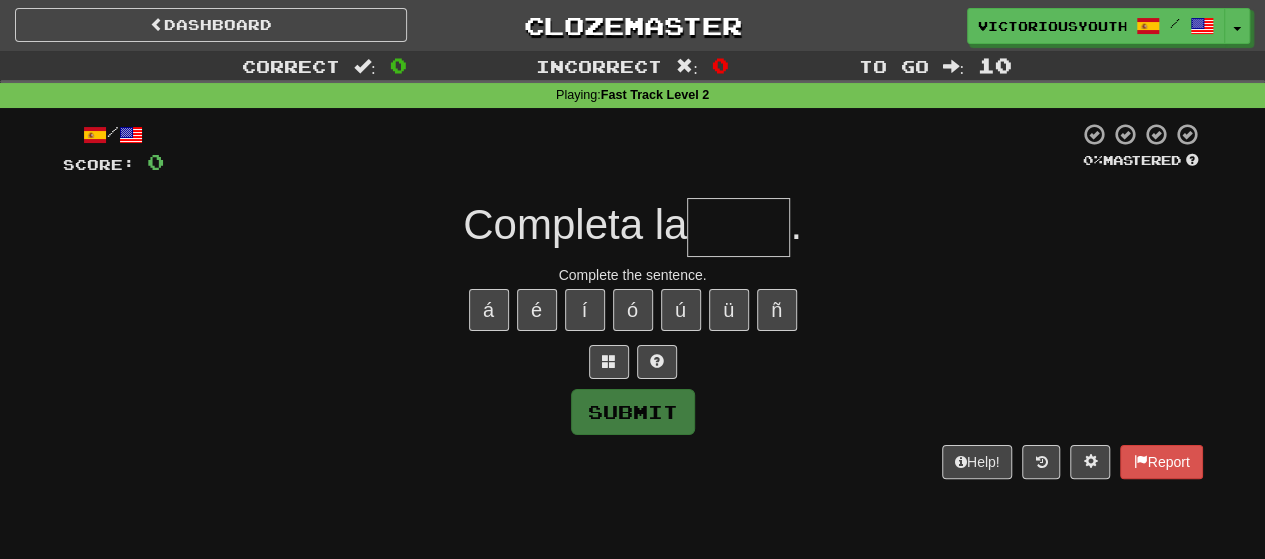 type on "*" 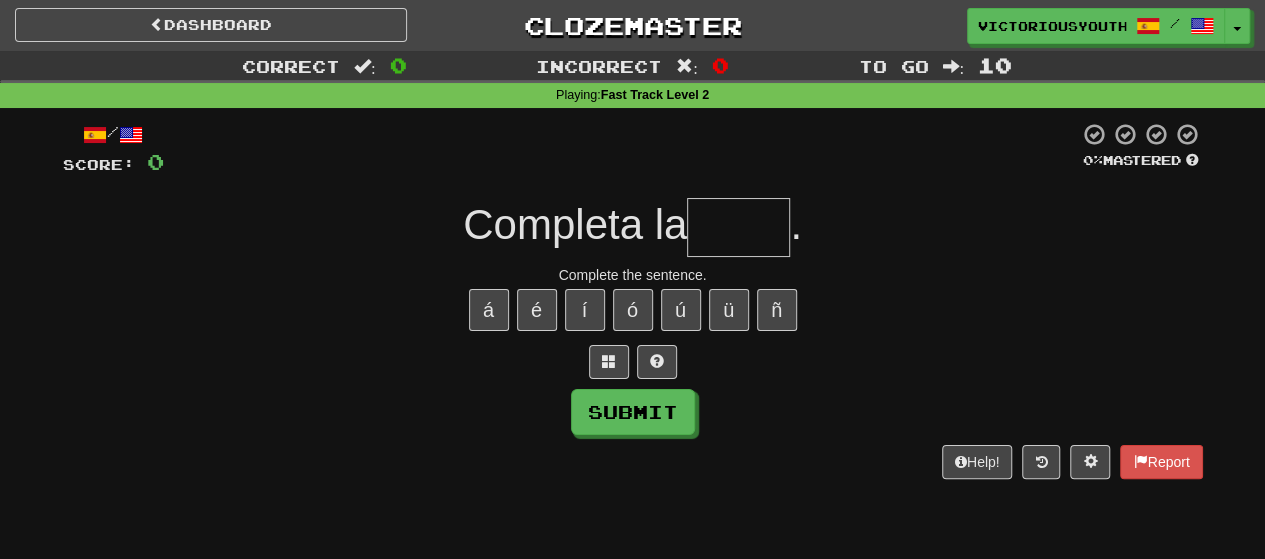 type on "*" 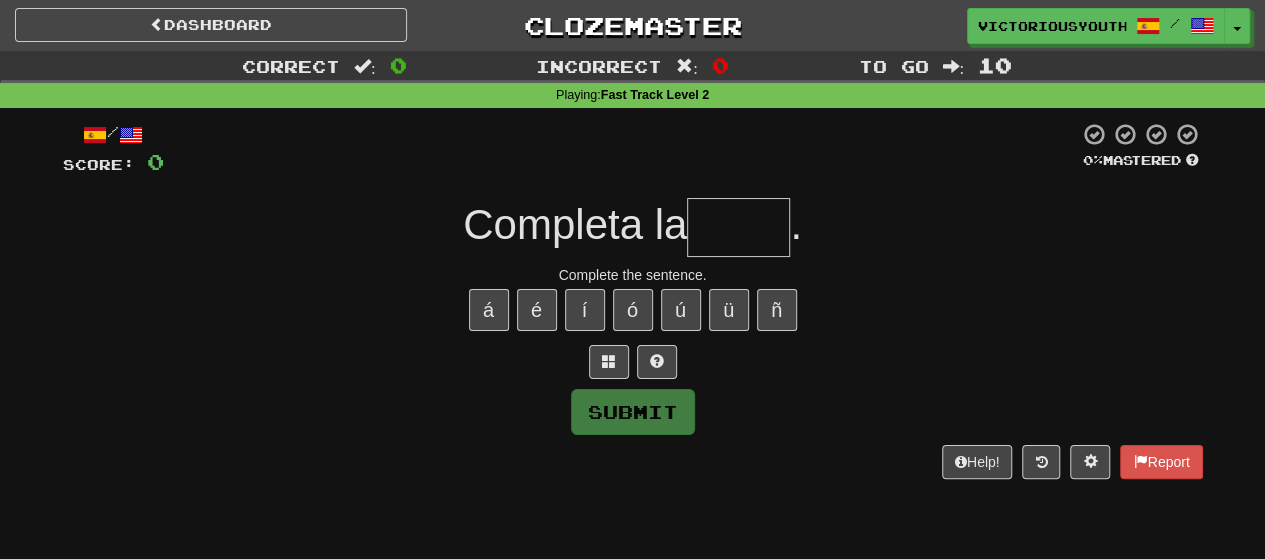 type on "*" 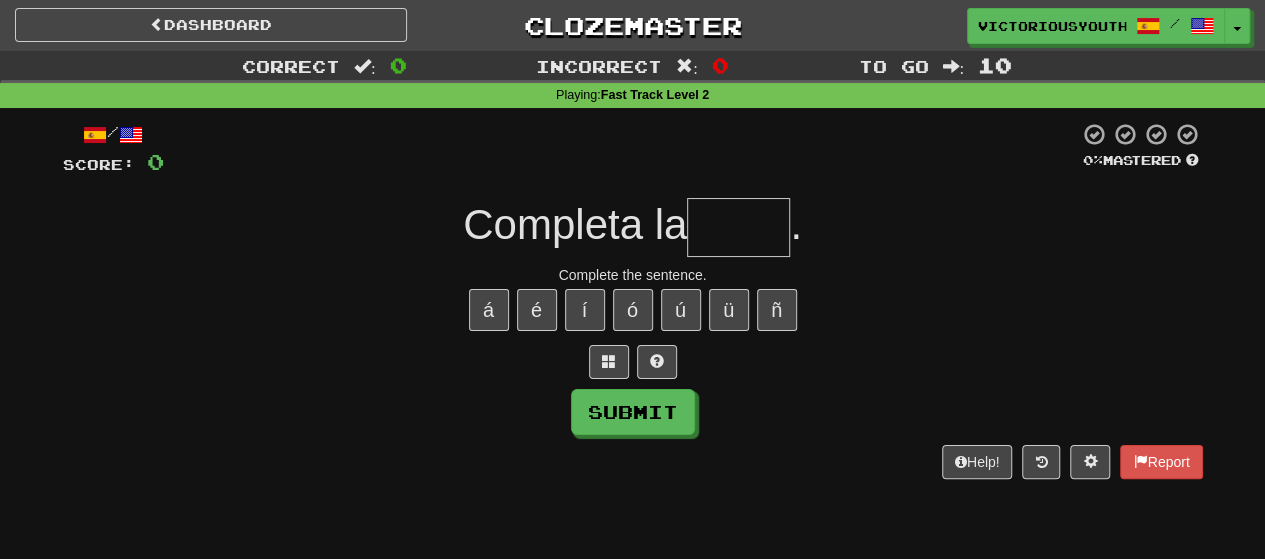 type on "*" 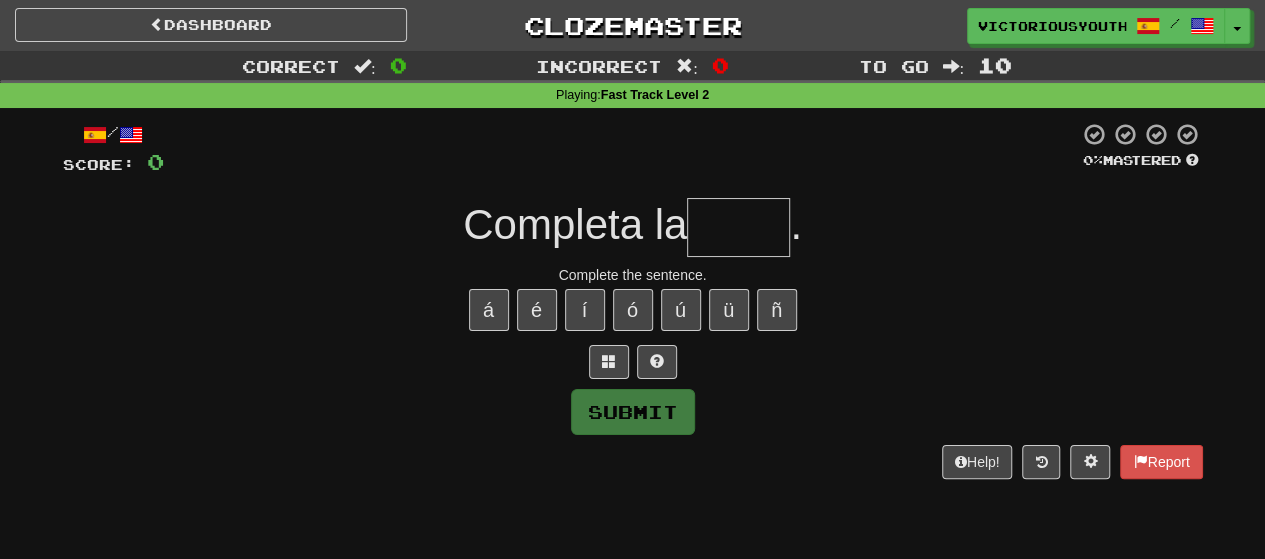 type on "*" 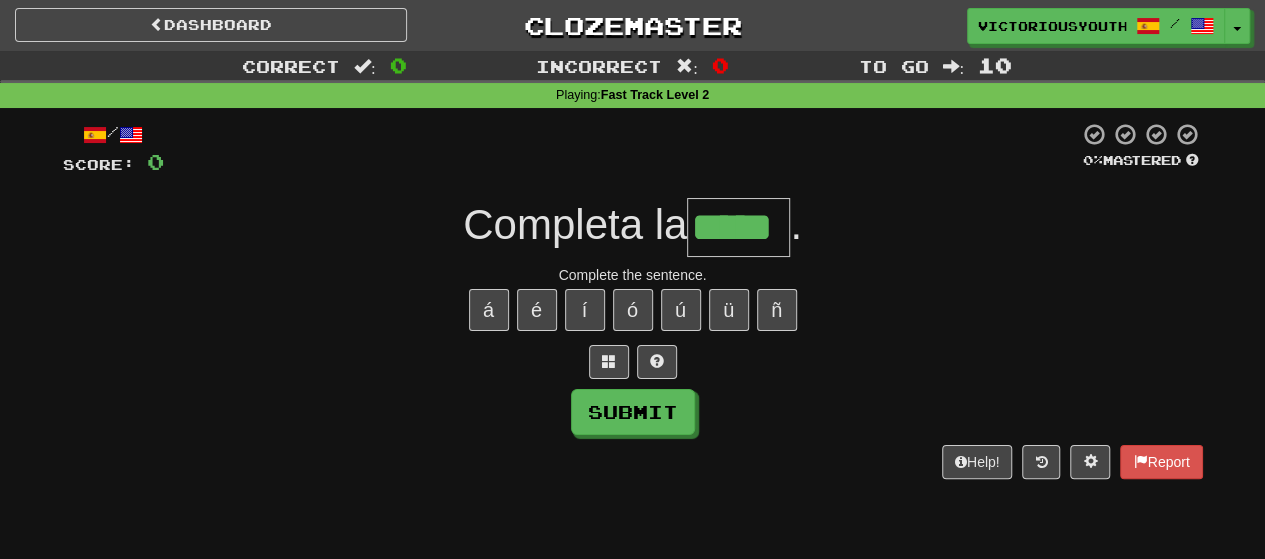 type on "*****" 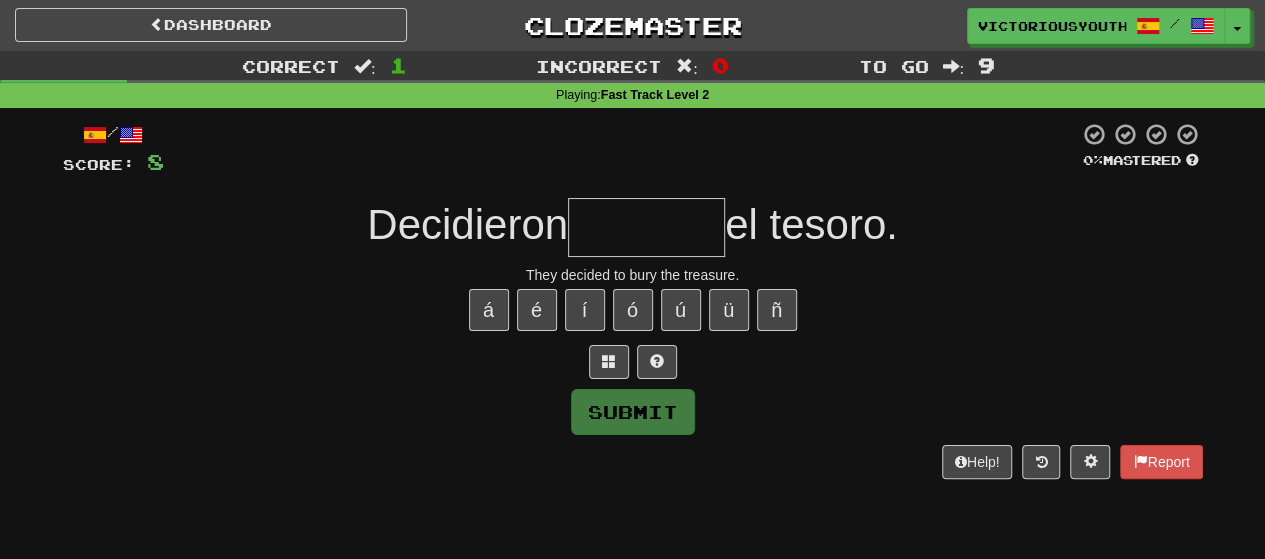 type on "*" 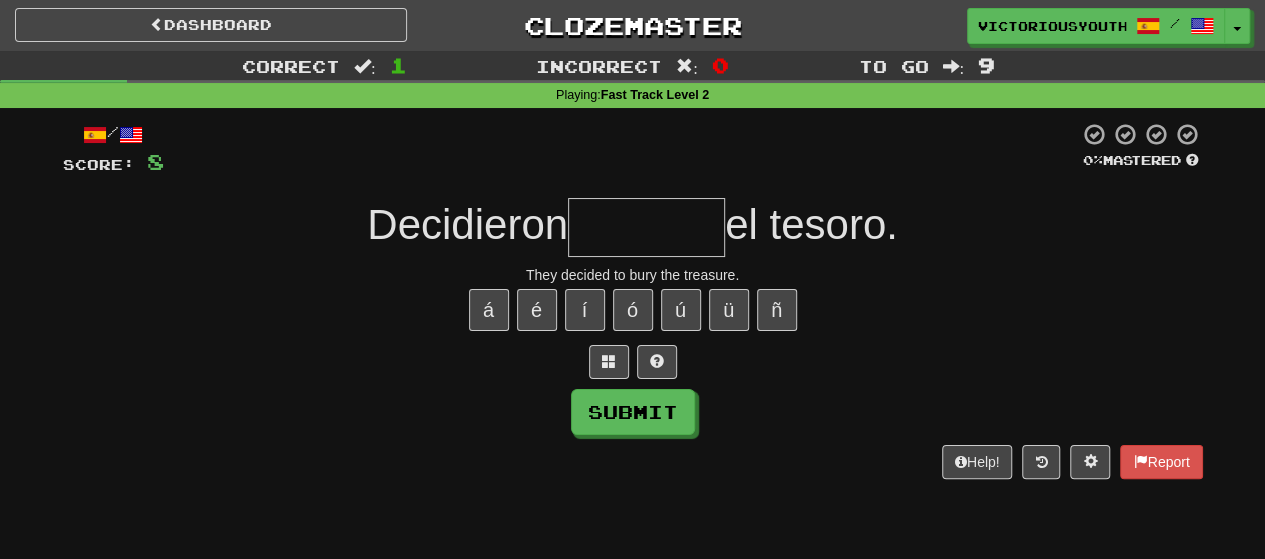 type on "*" 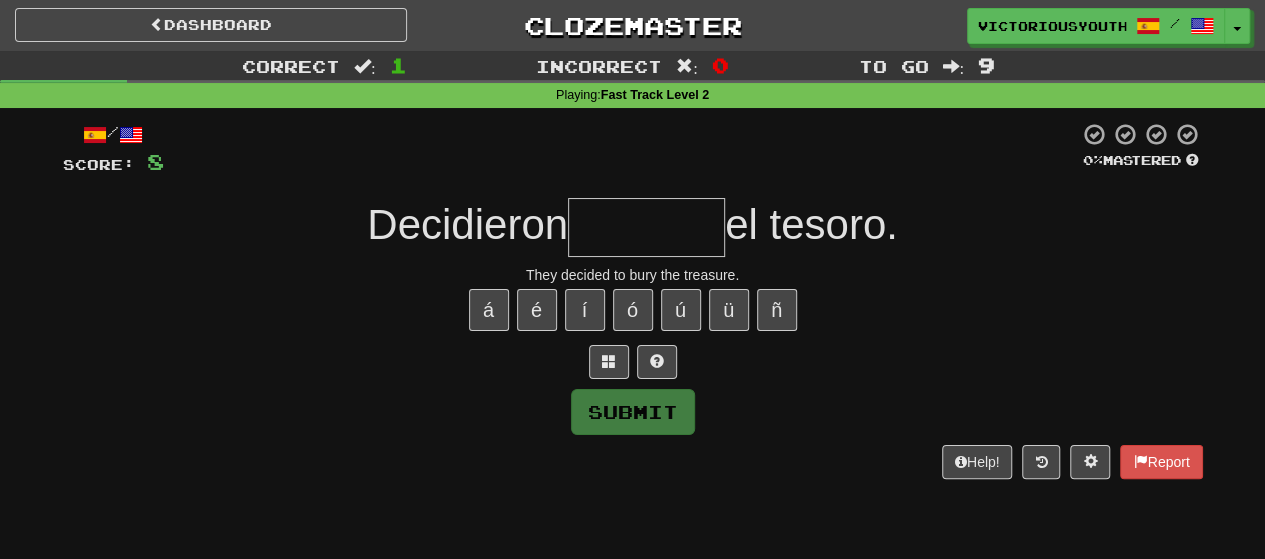 type on "*" 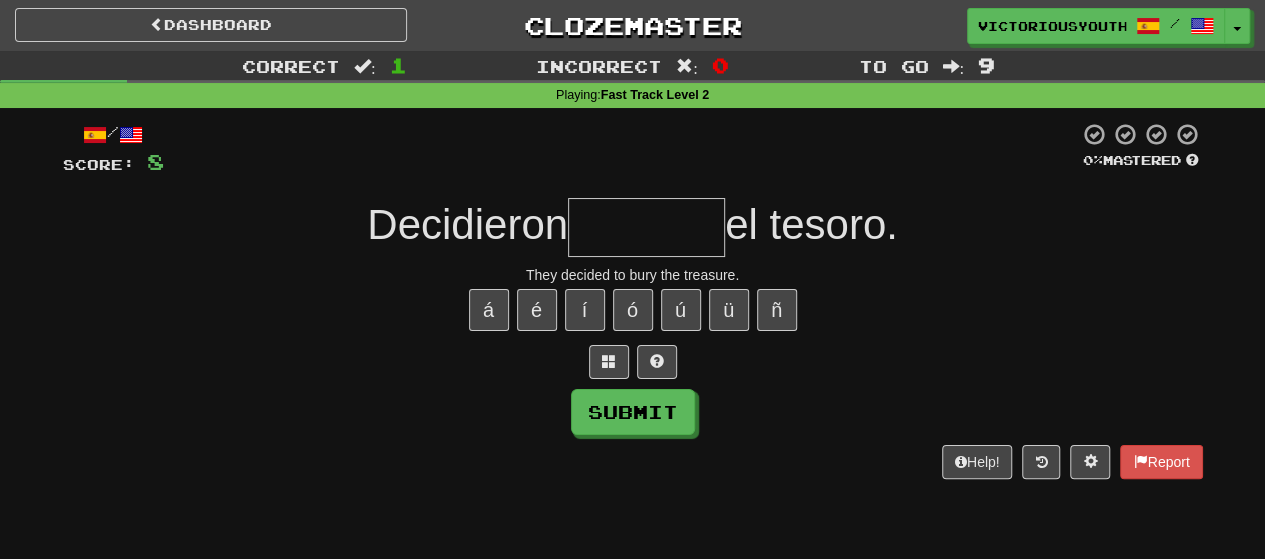 type on "*" 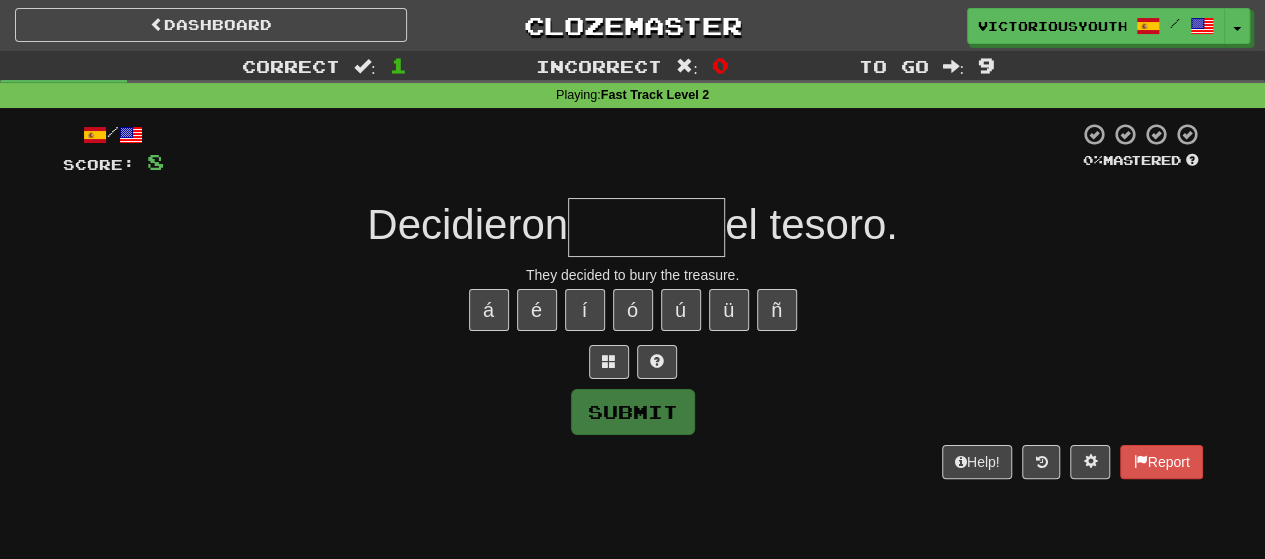 type on "*" 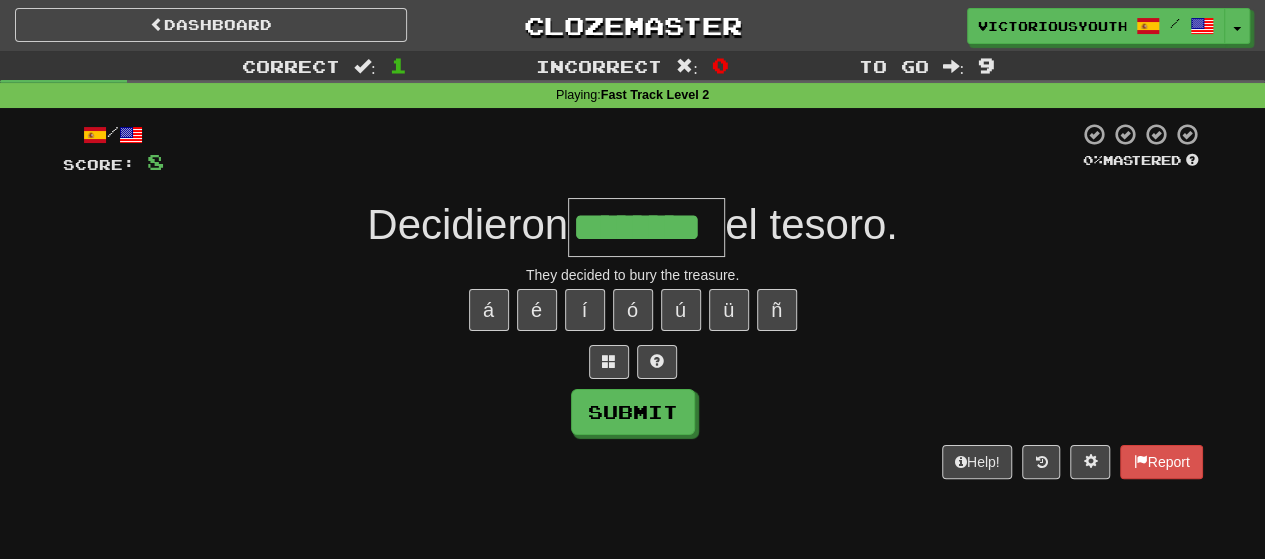 type on "********" 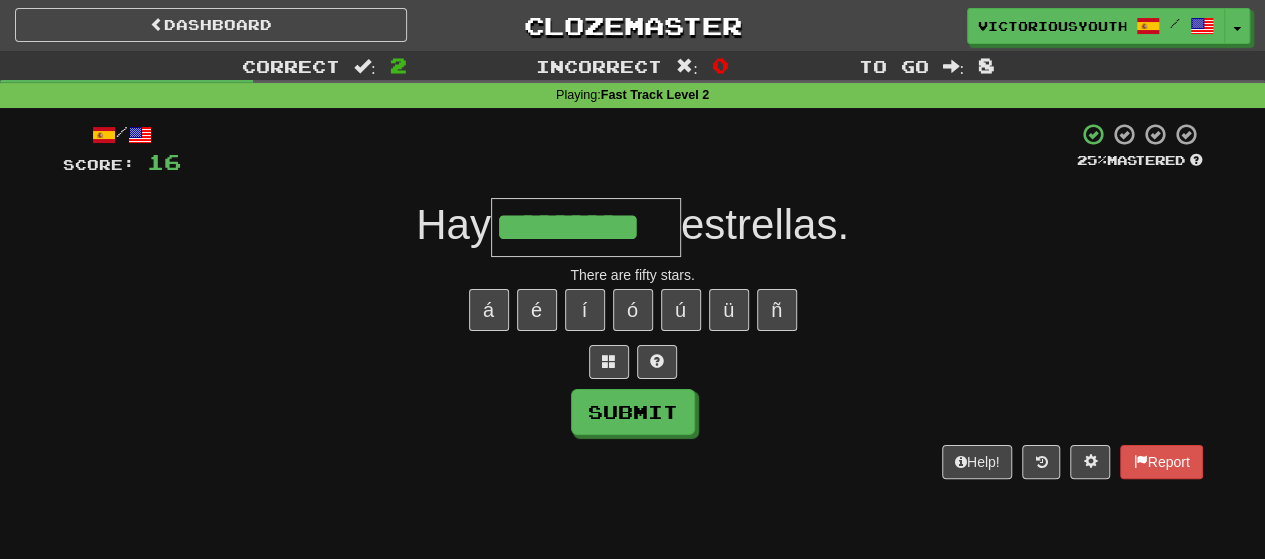 type on "*********" 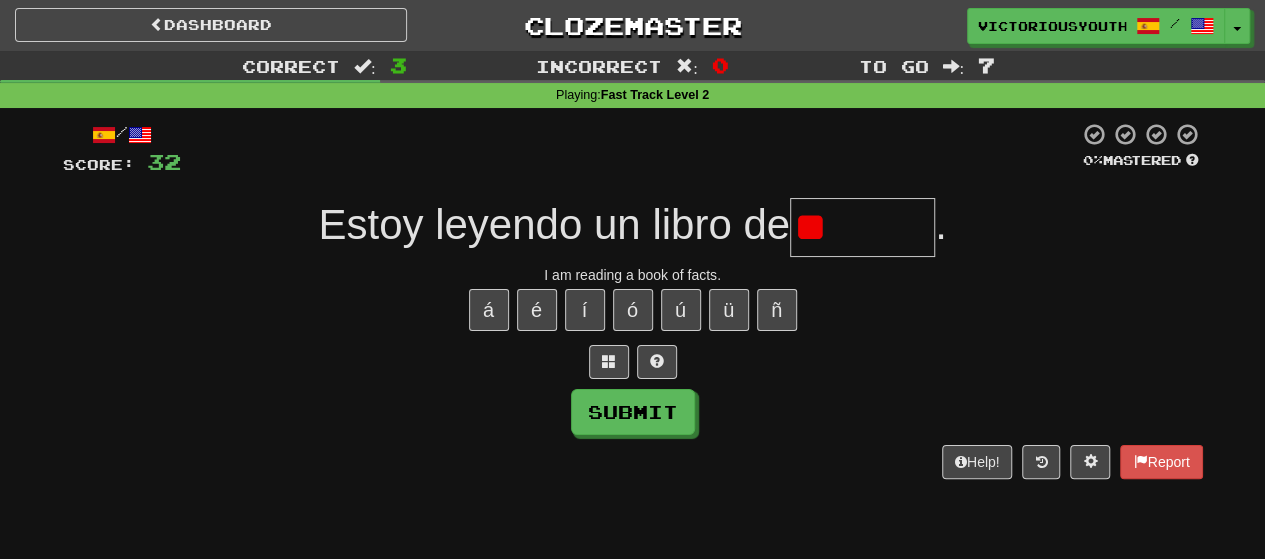 type on "*" 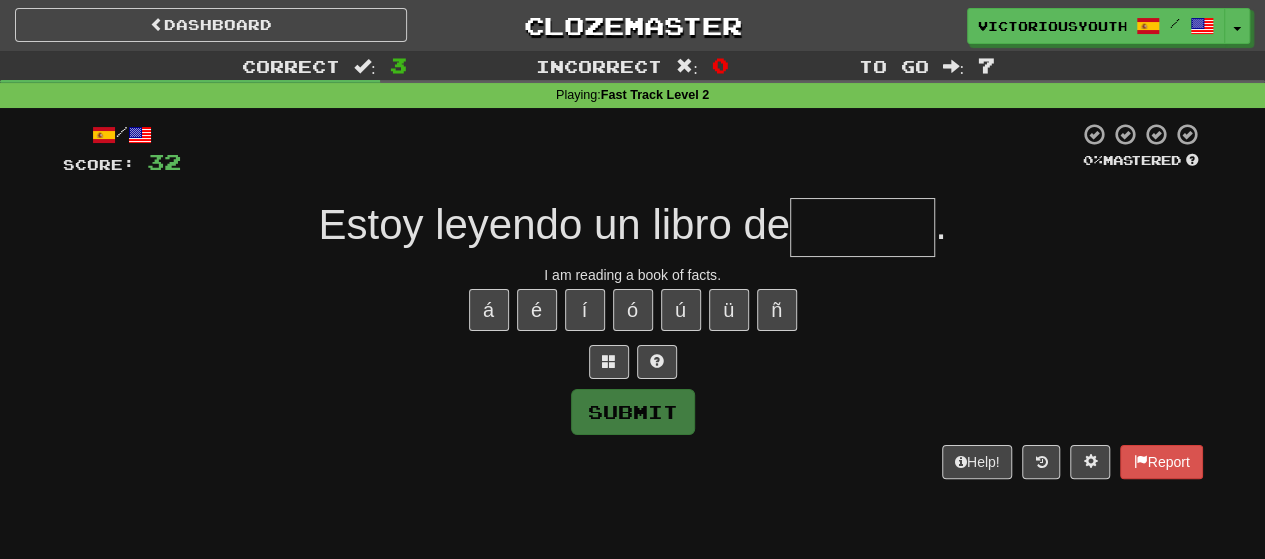 type on "*" 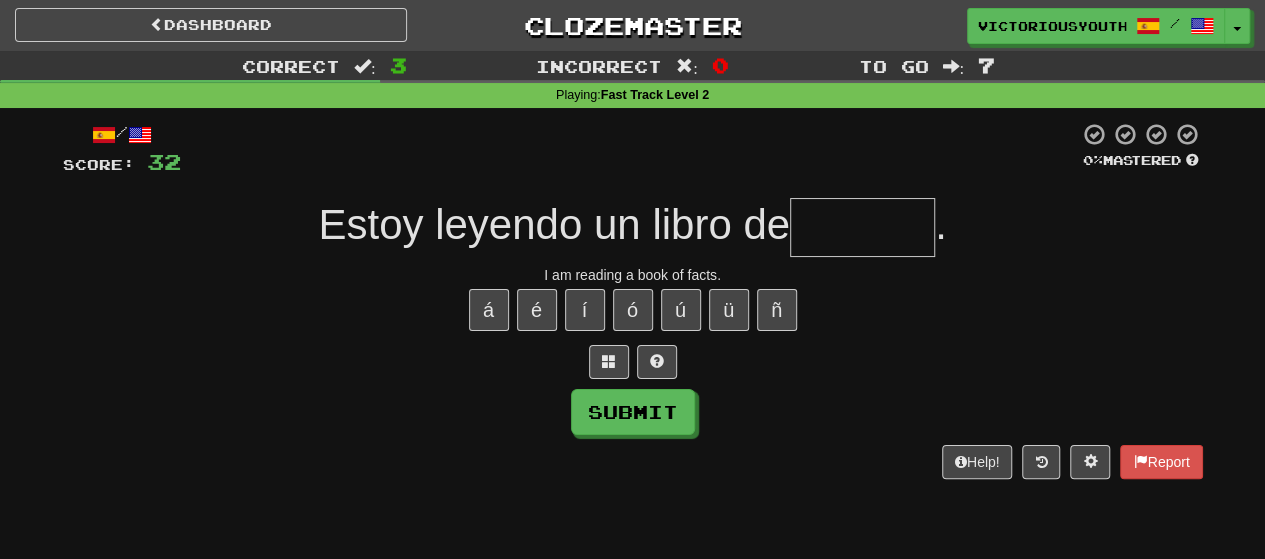 type on "*" 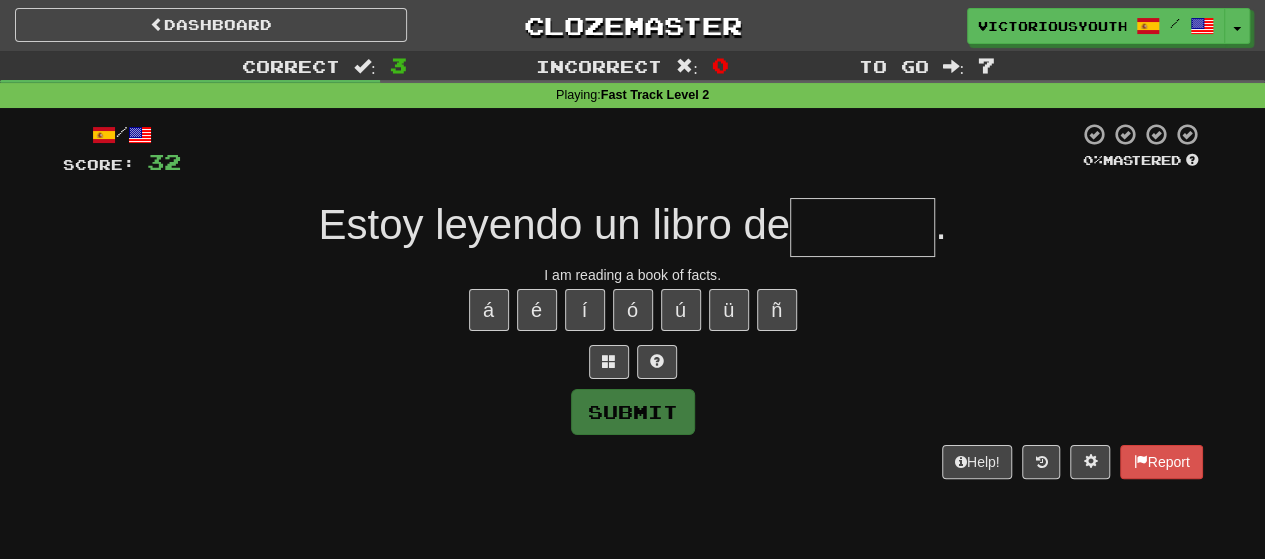 type on "*" 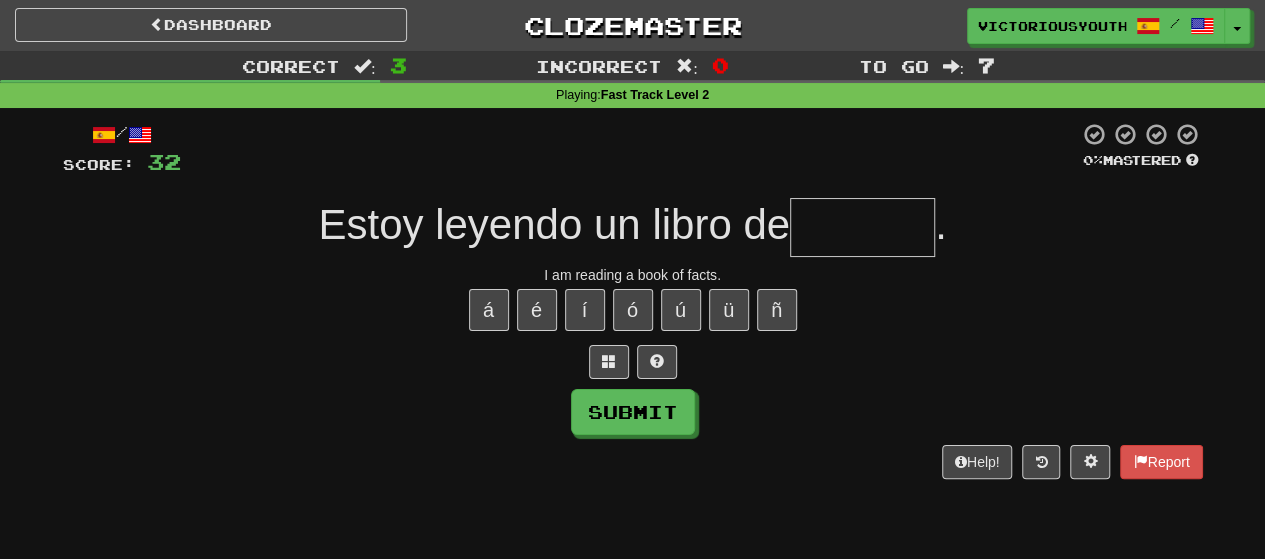 type on "*" 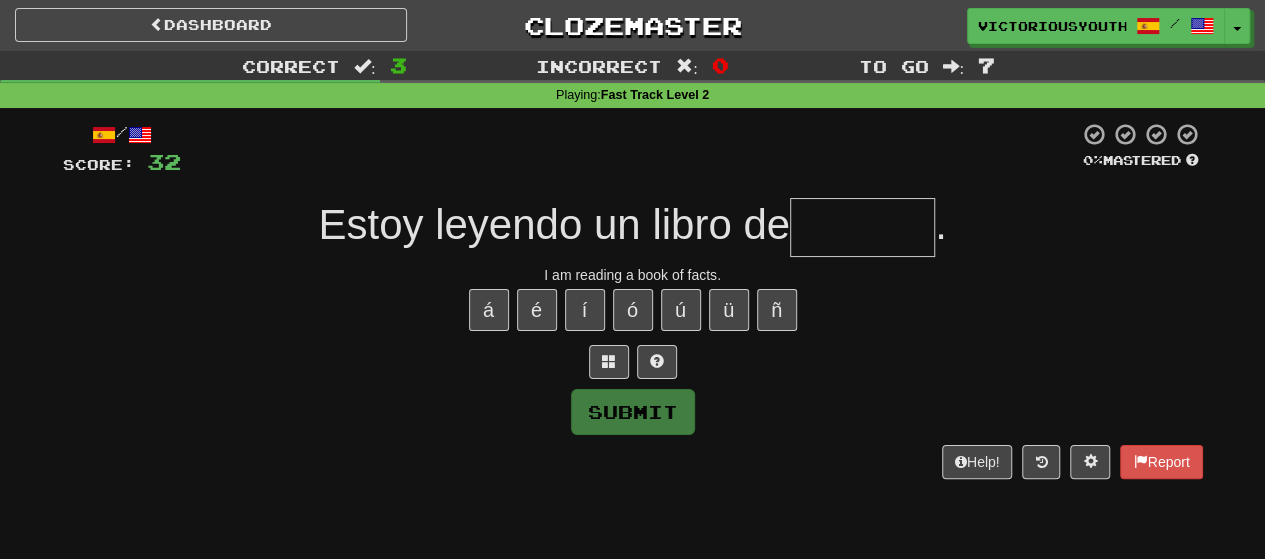 type on "*" 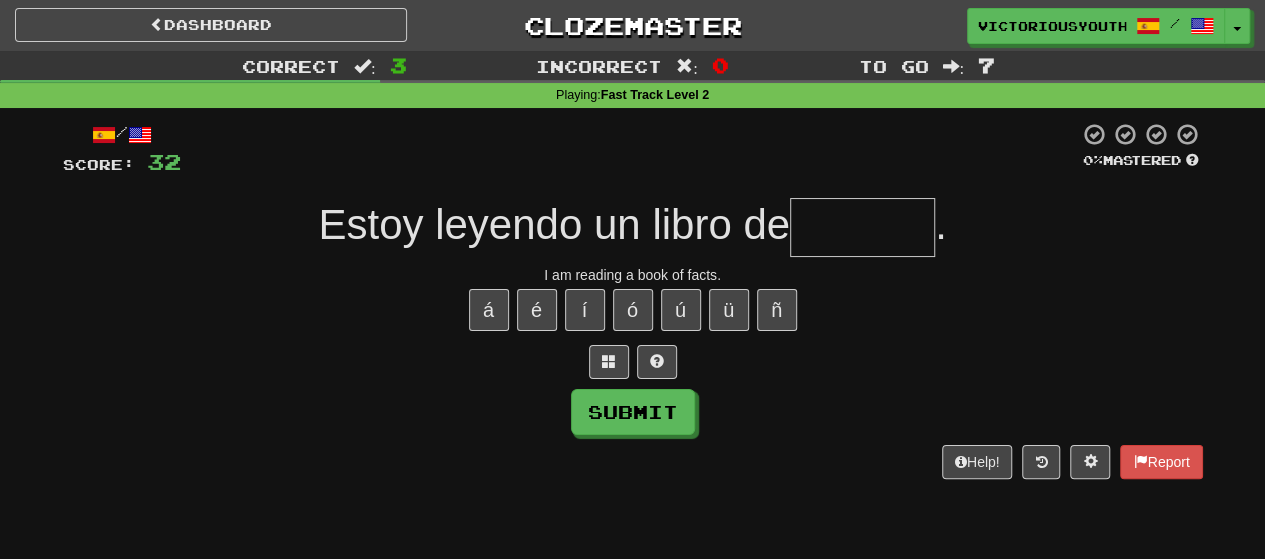 type on "*" 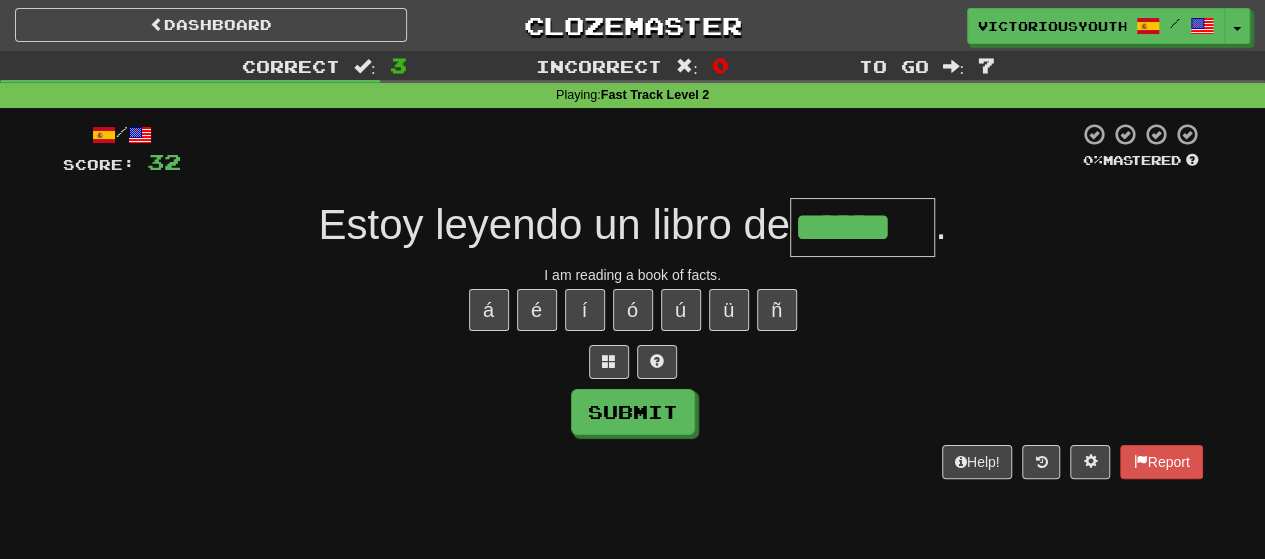 type on "******" 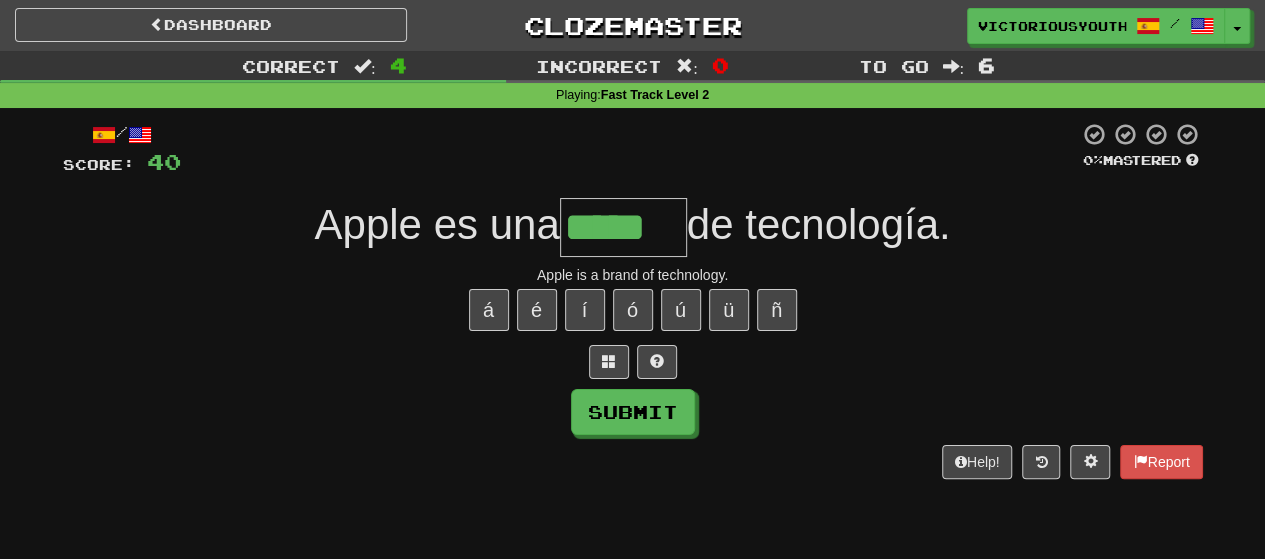 type on "*****" 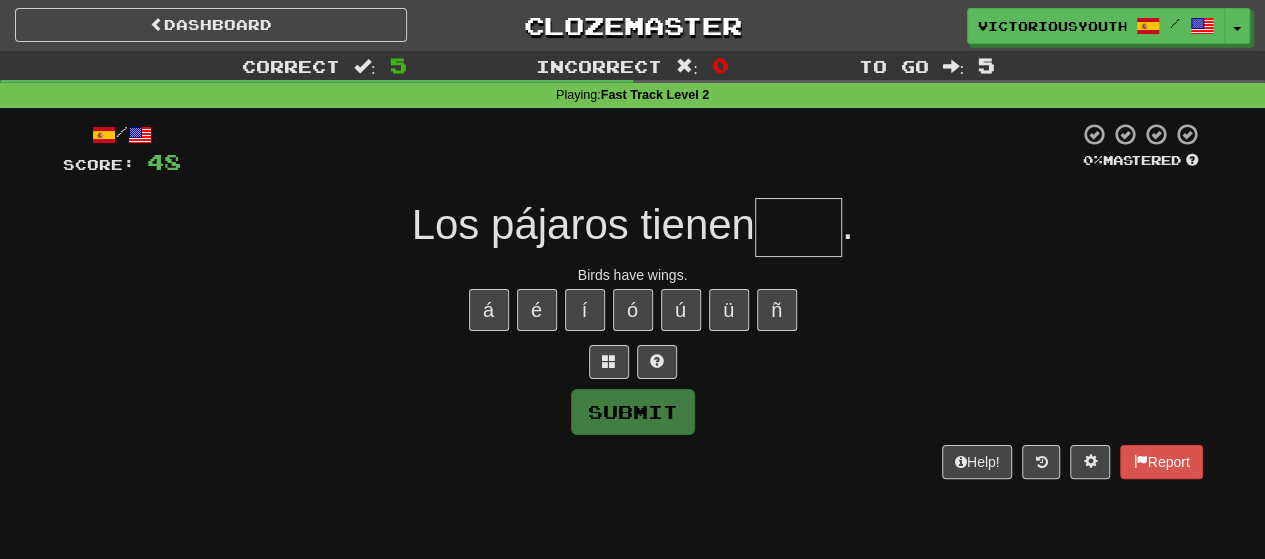 type on "*" 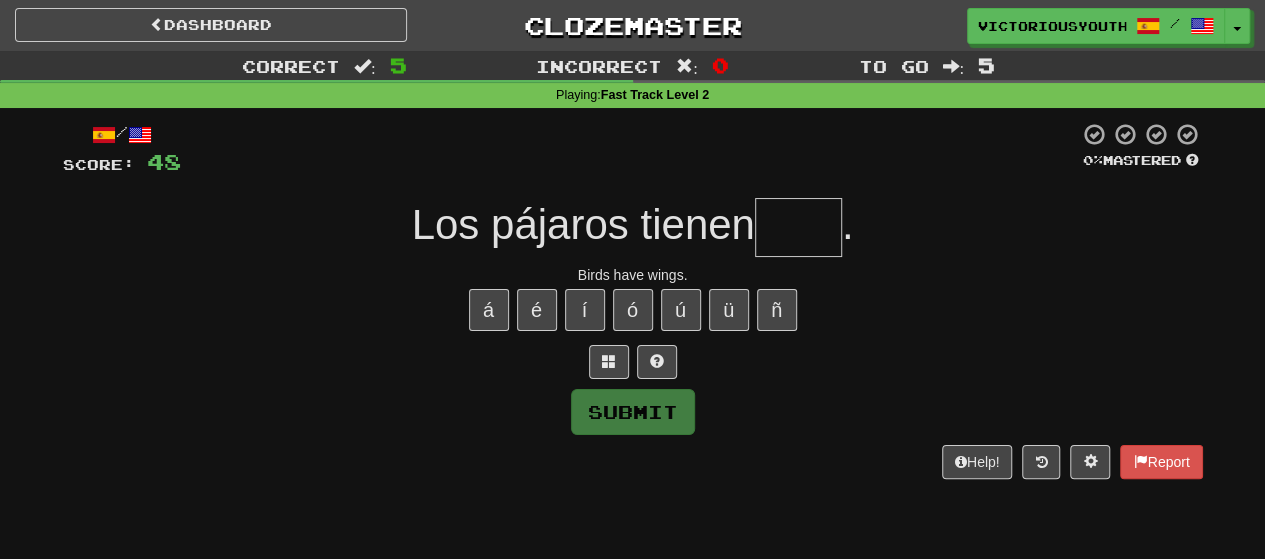type on "*" 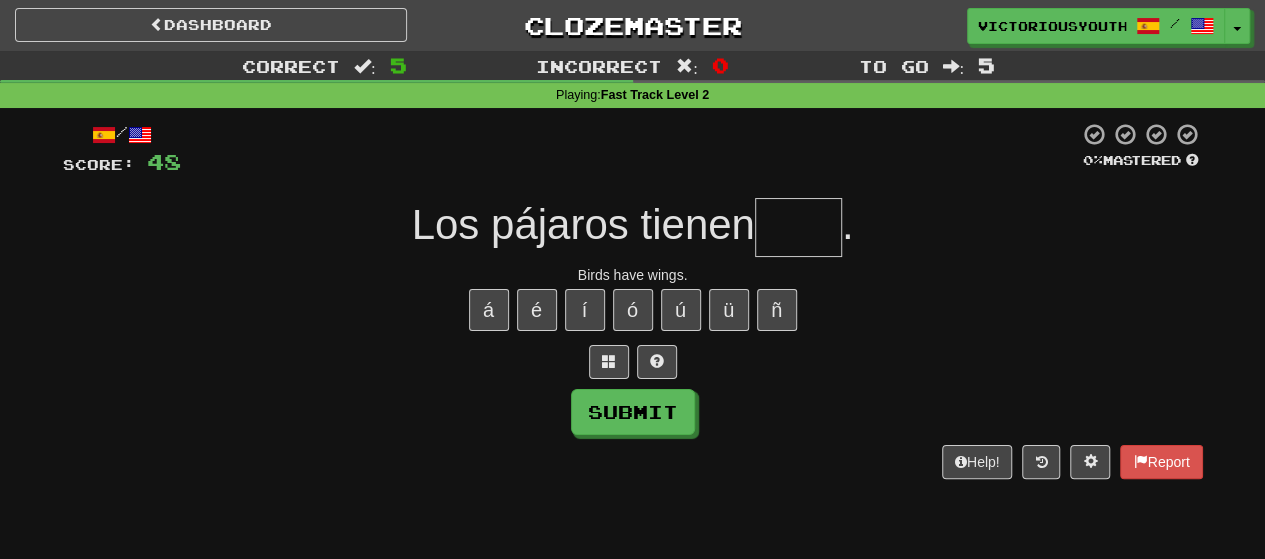 type on "*" 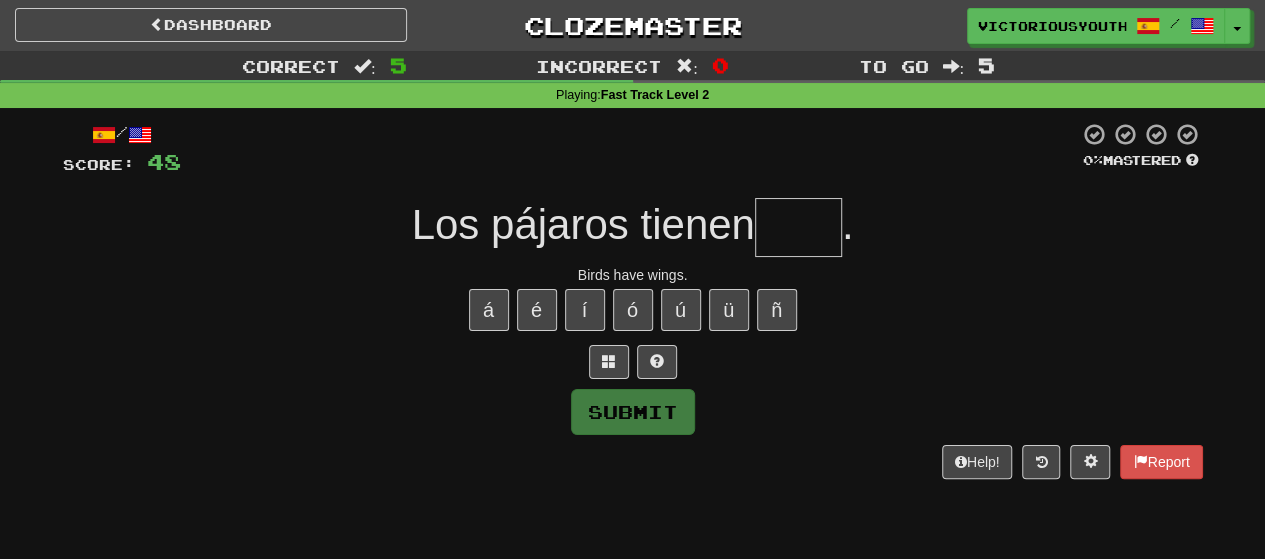 type on "*" 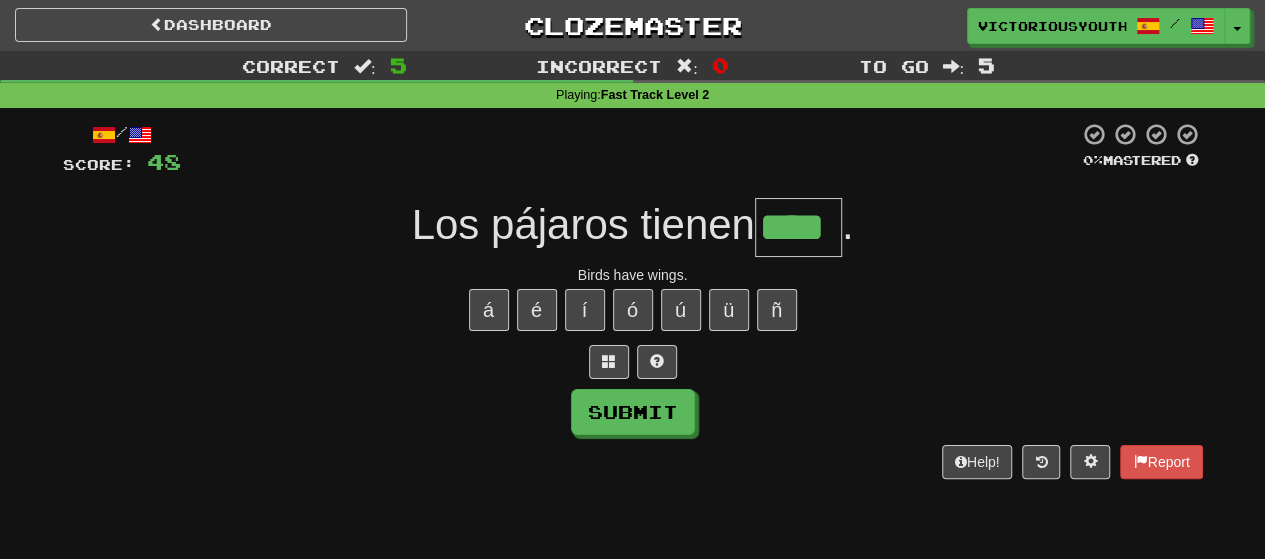 type on "****" 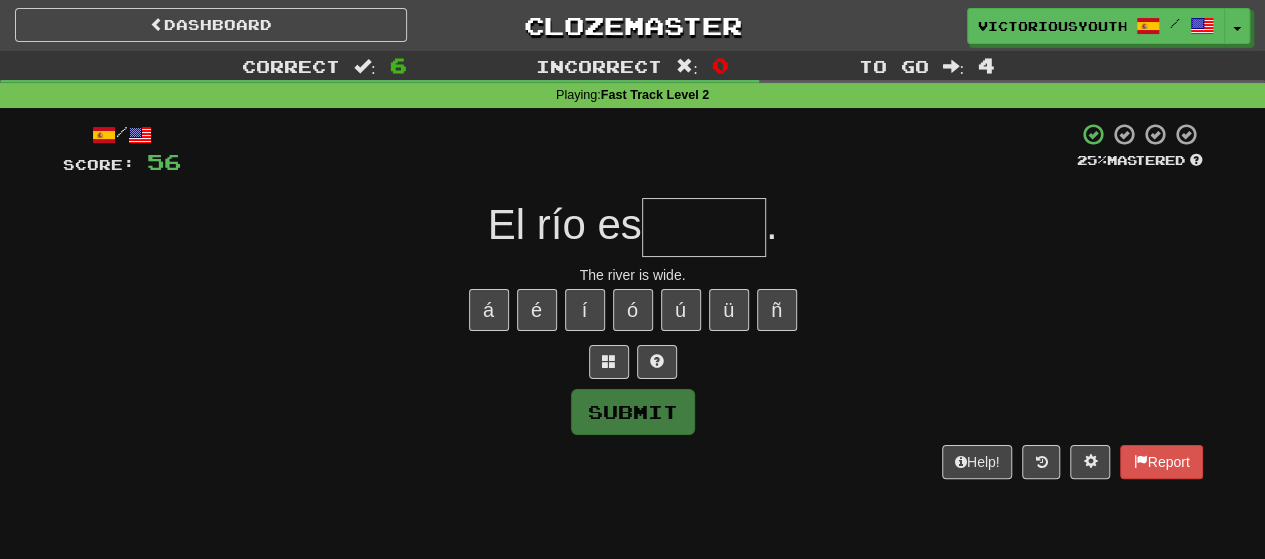 type on "*" 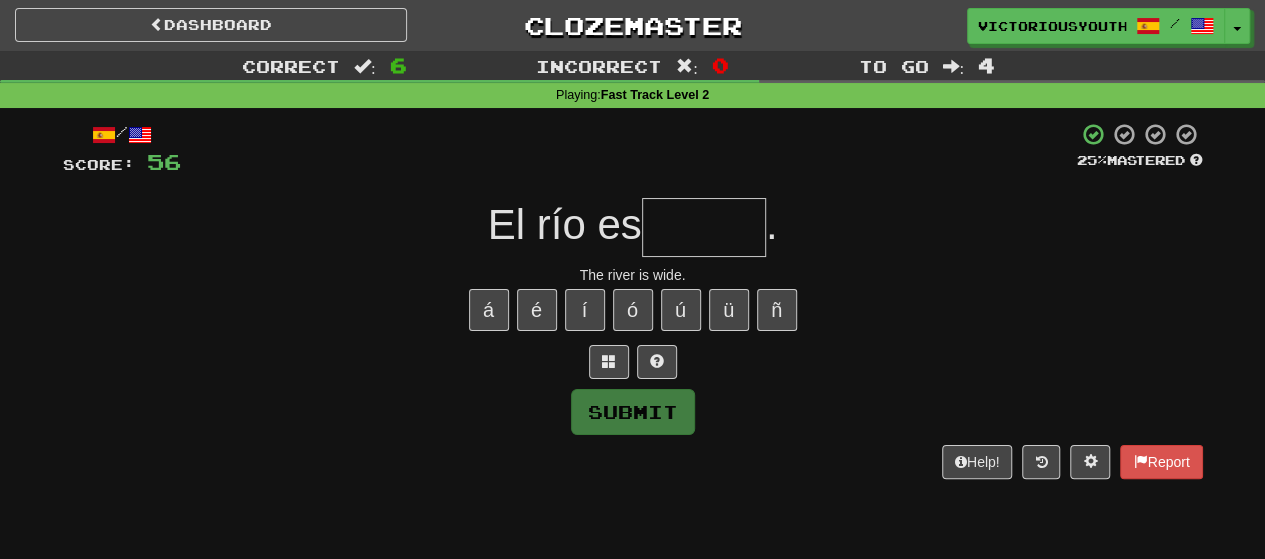 type on "*" 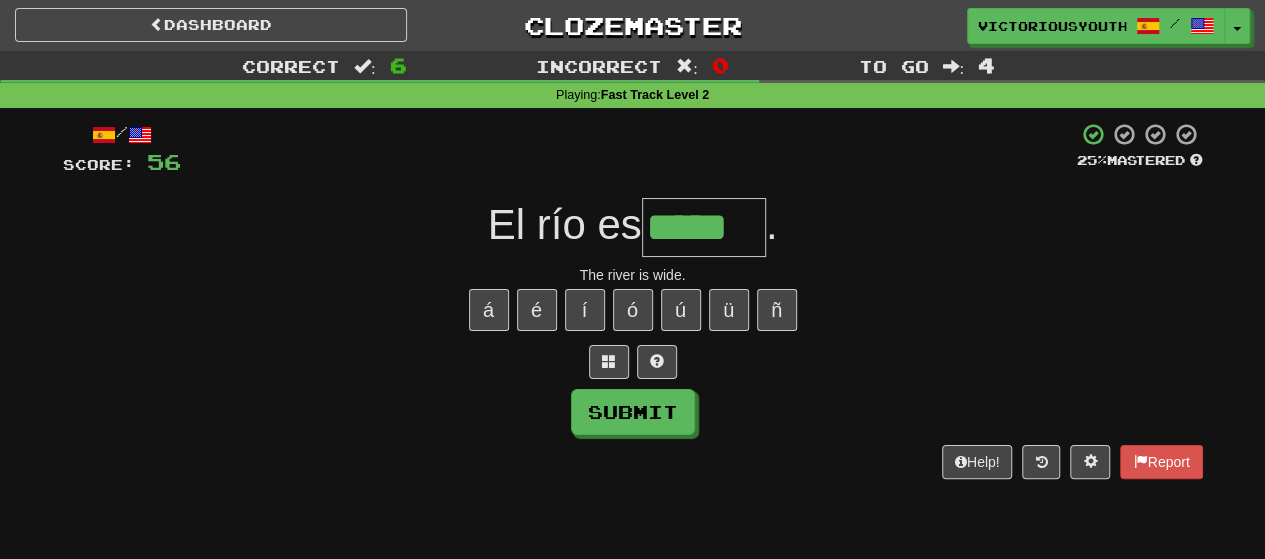 type on "*****" 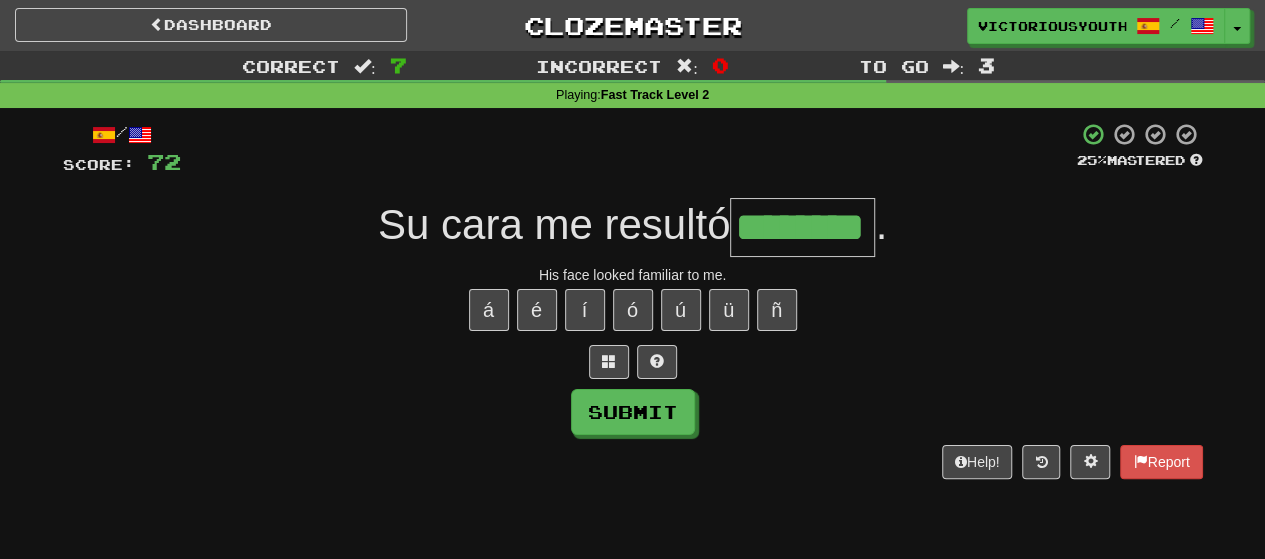 type on "********" 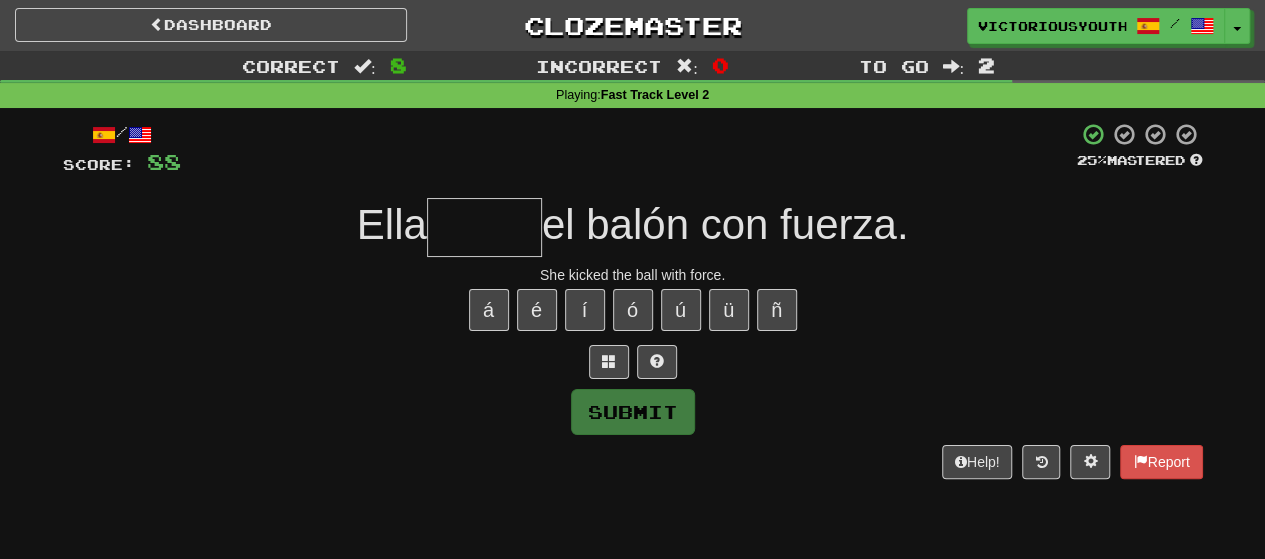 type on "*" 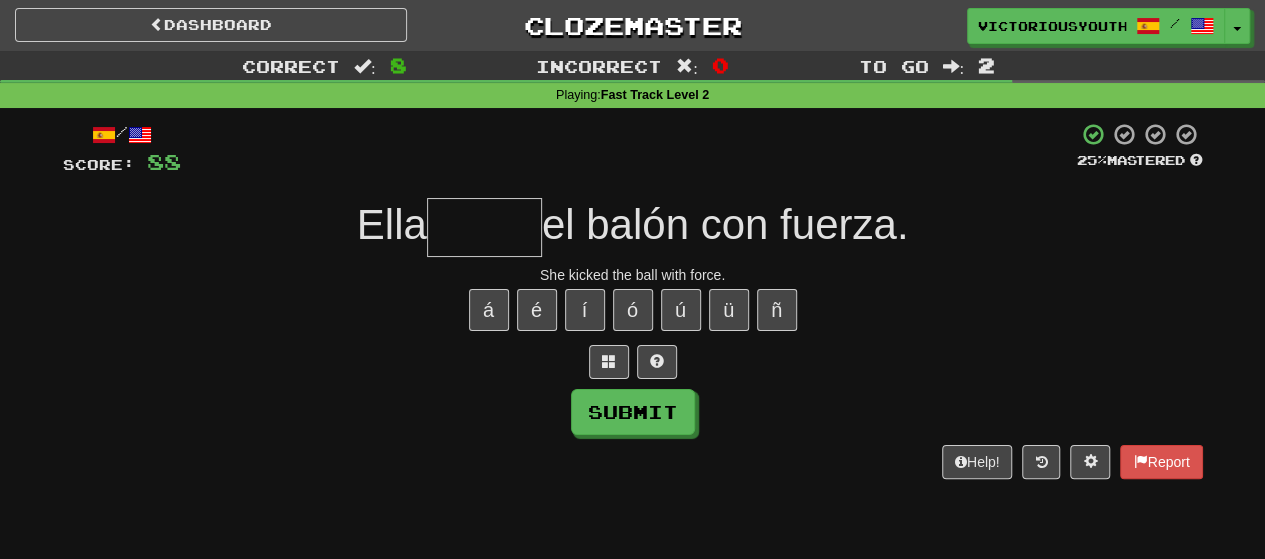 type on "*" 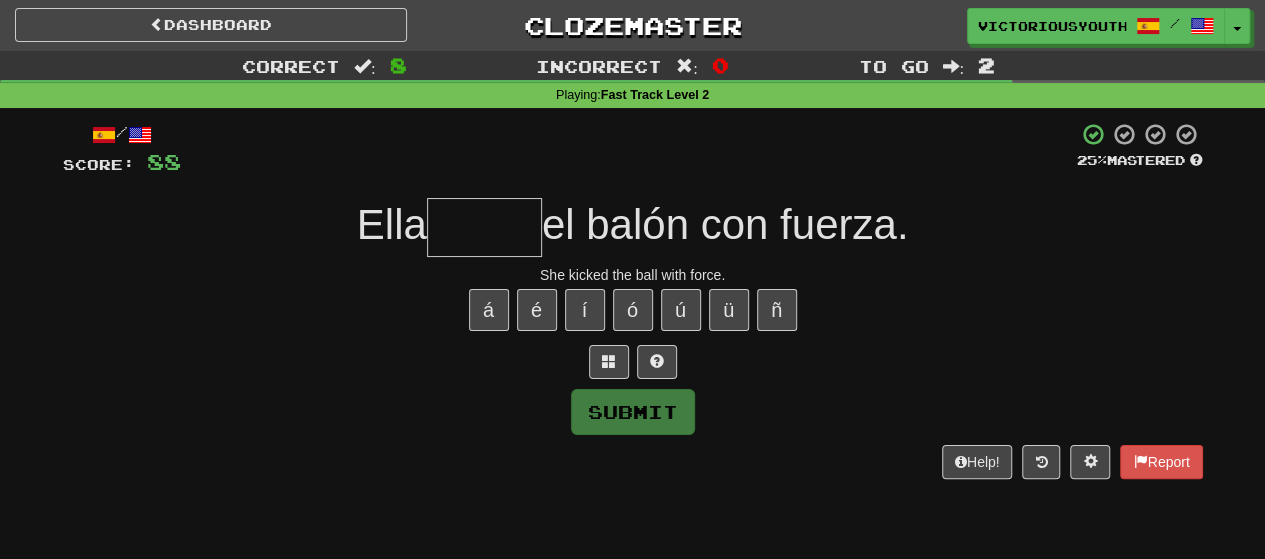 type on "*" 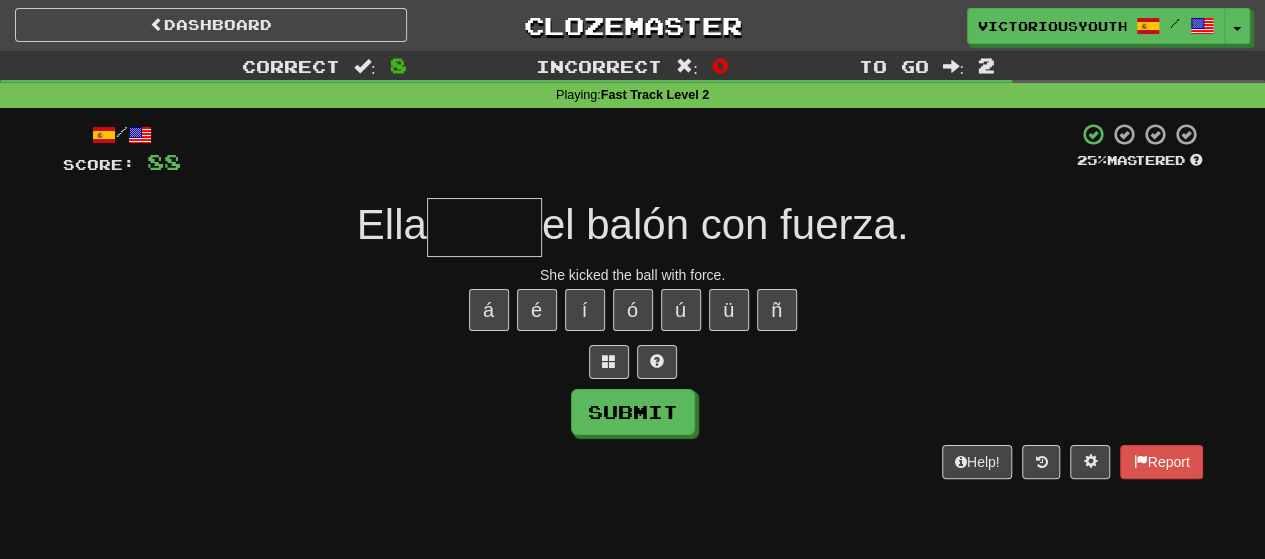 type on "*" 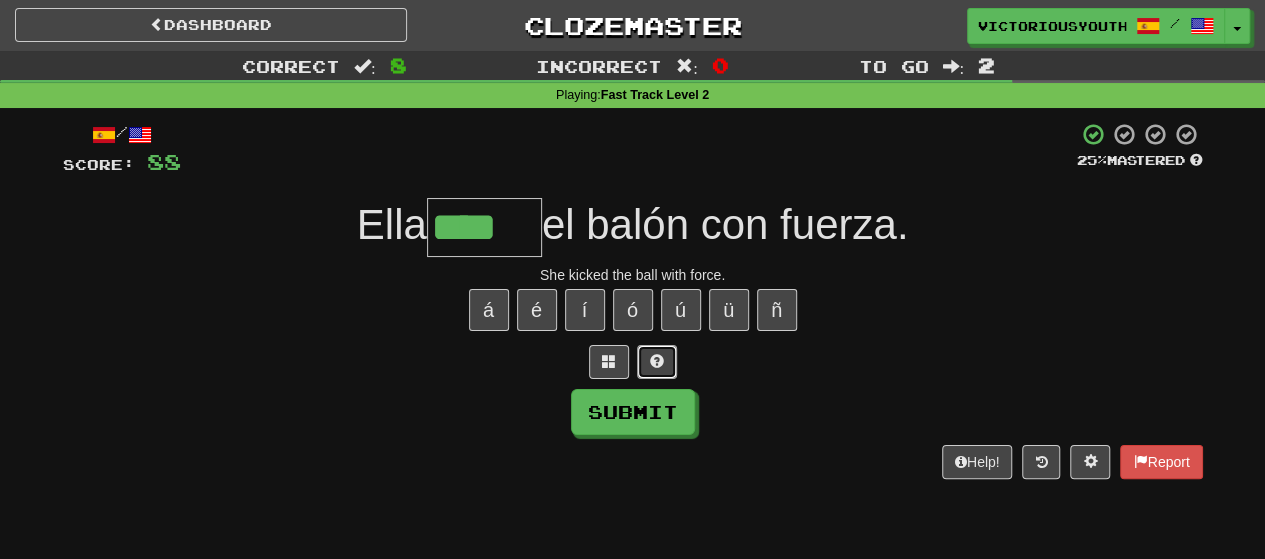 click at bounding box center [657, 362] 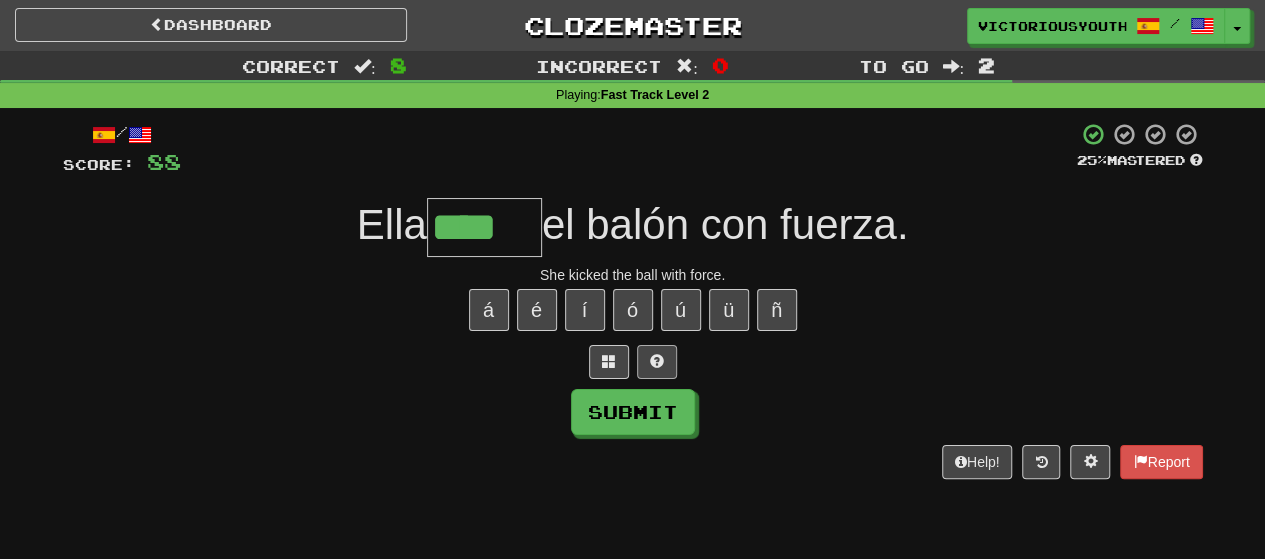 type on "*****" 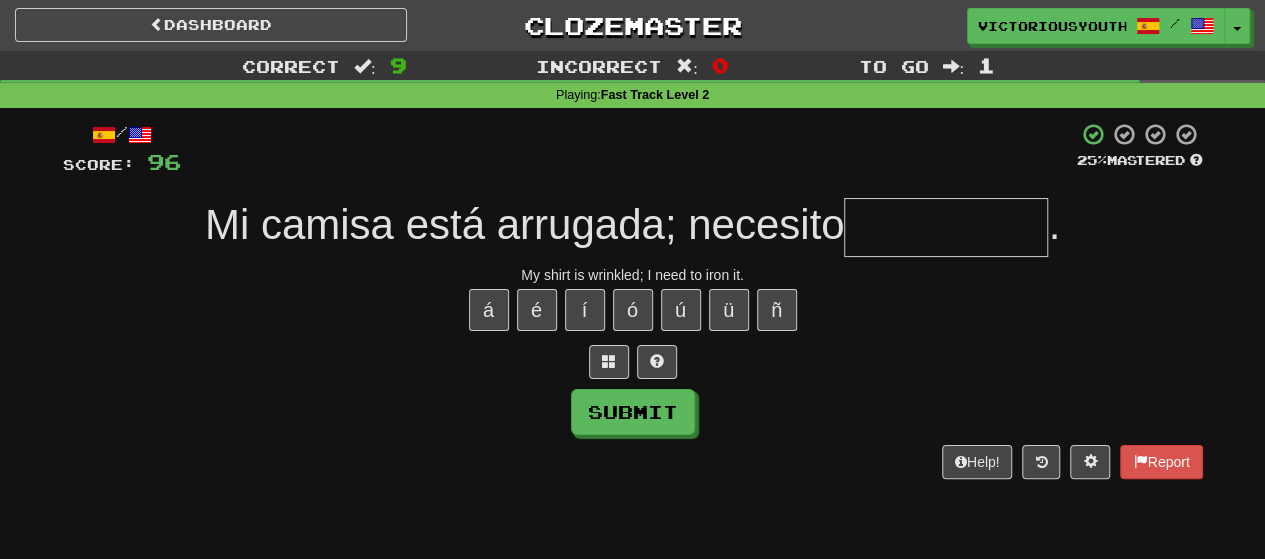 type on "*" 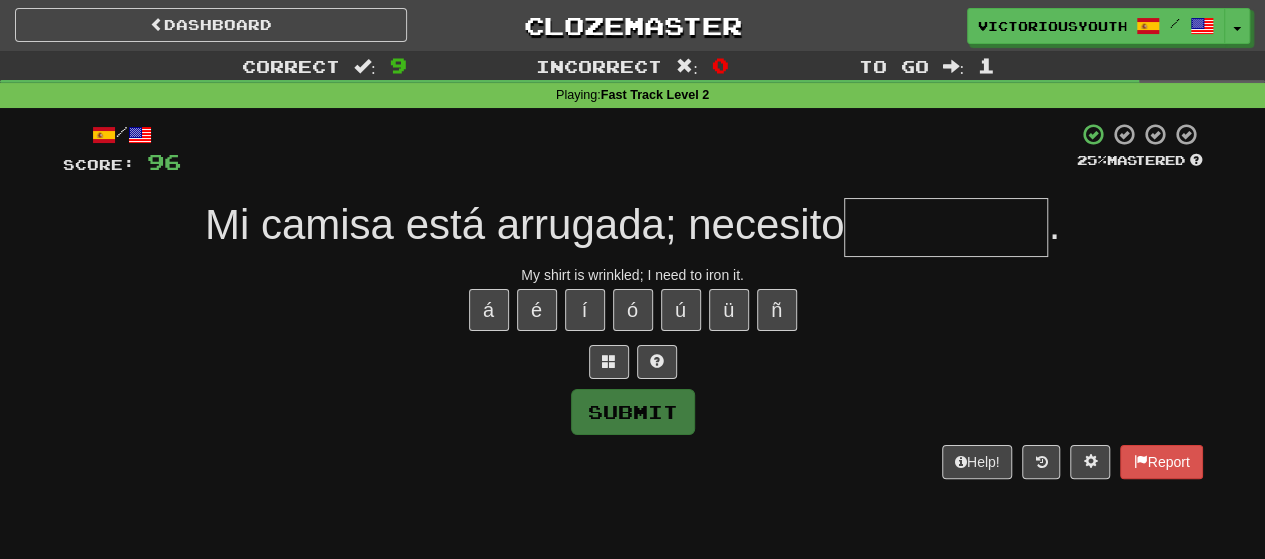 type on "*" 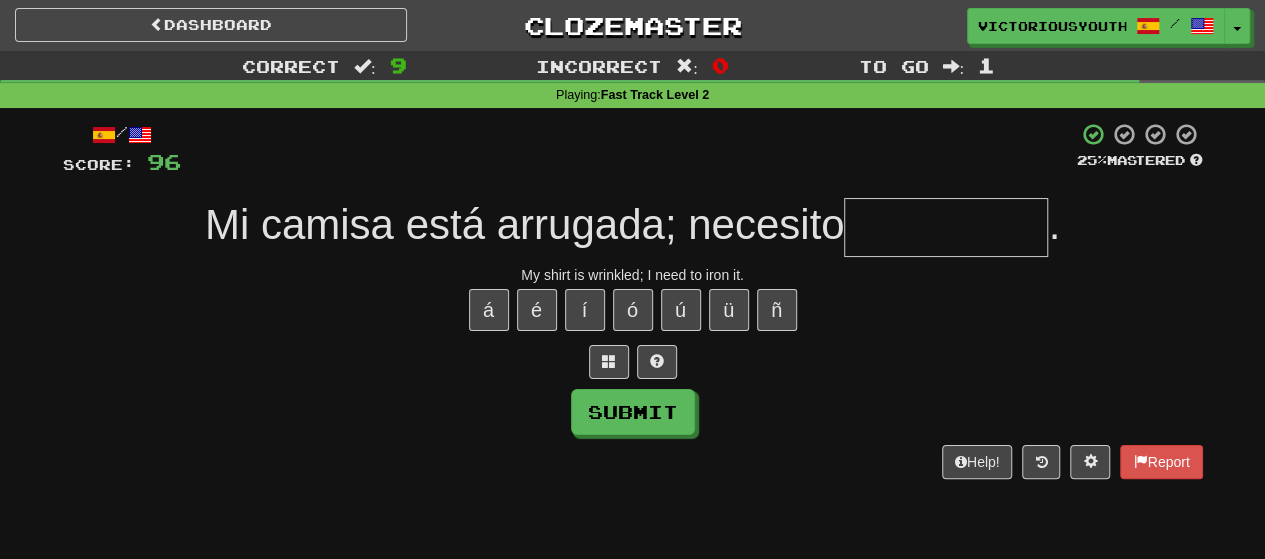 type on "*" 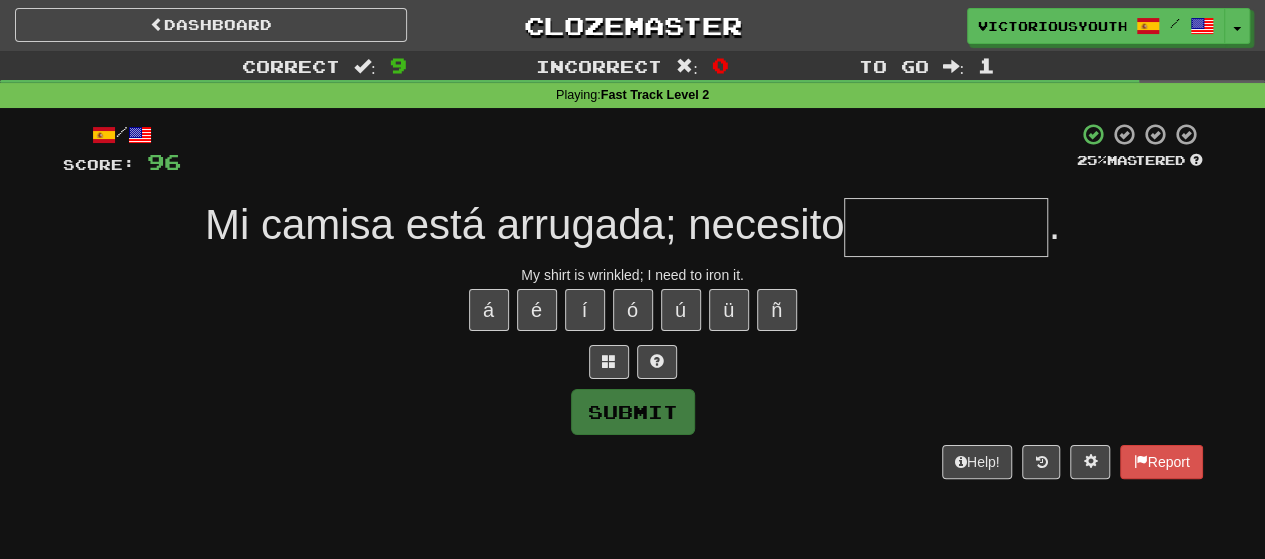type on "*" 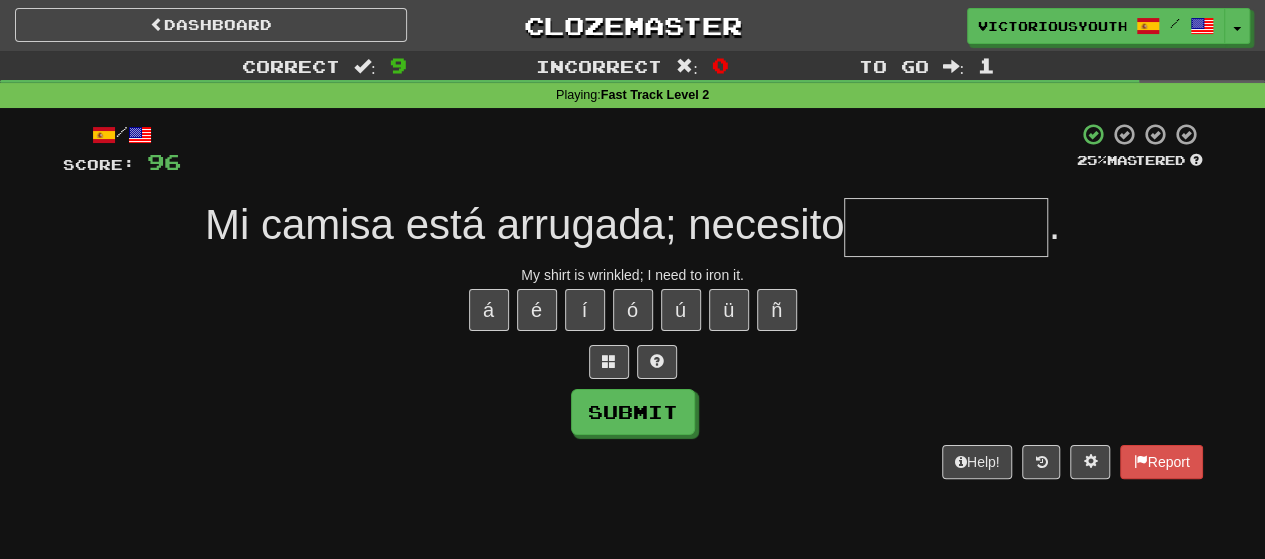 type on "*" 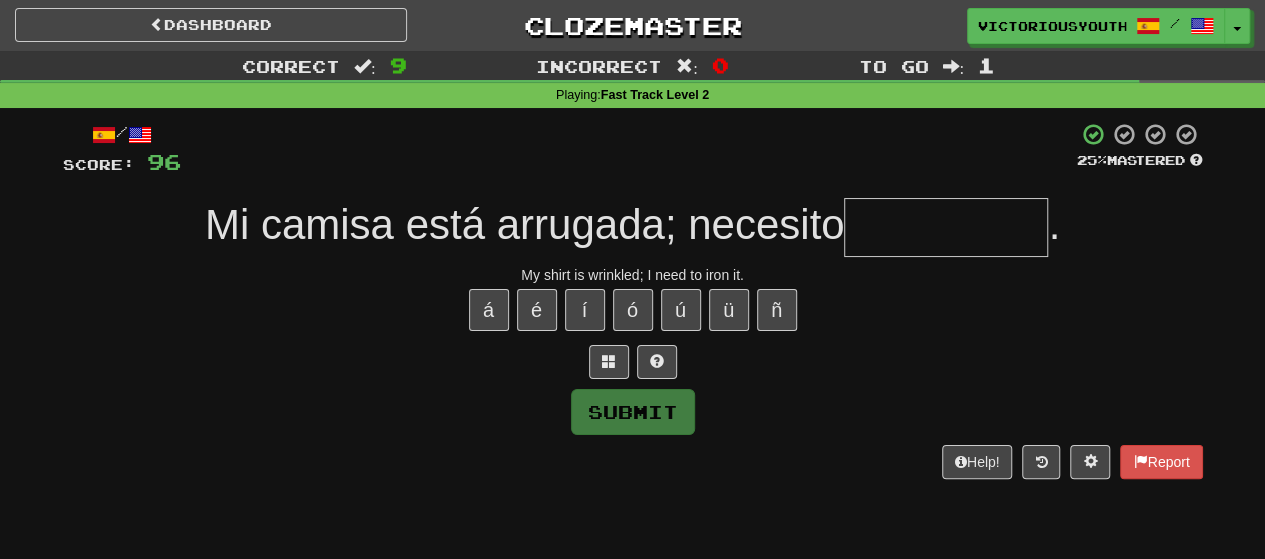 type on "*" 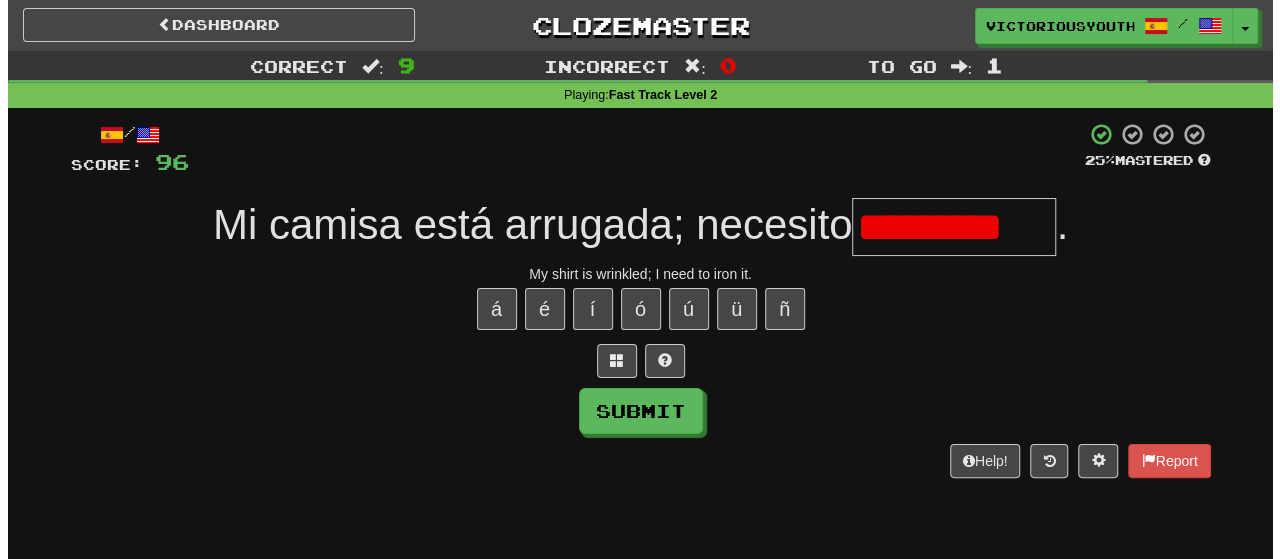 scroll, scrollTop: 0, scrollLeft: 0, axis: both 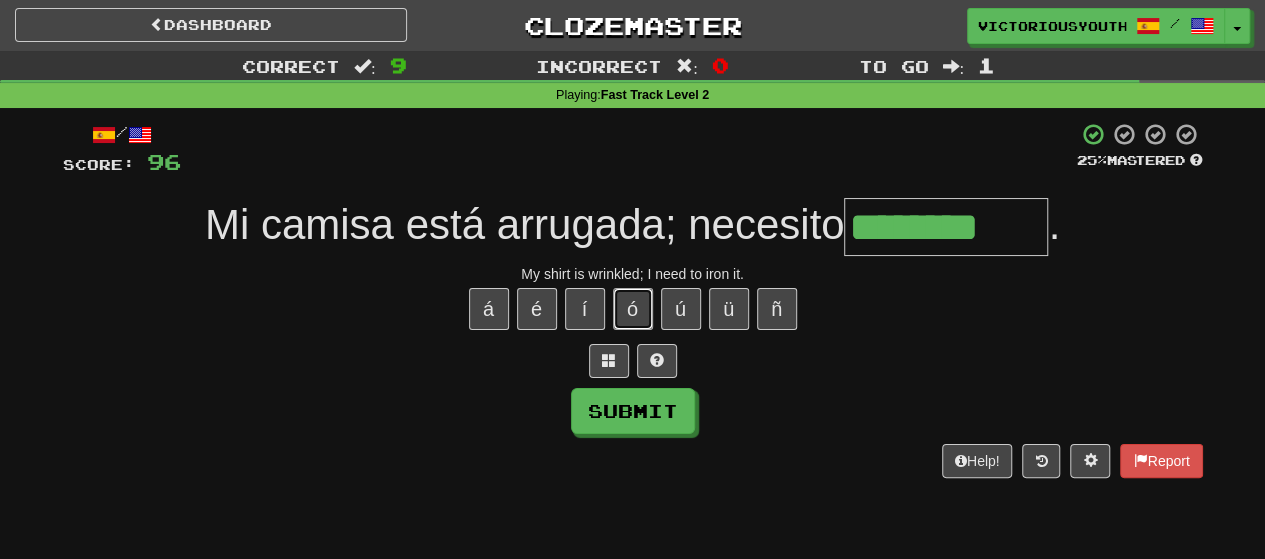 click on "ó" at bounding box center [633, 309] 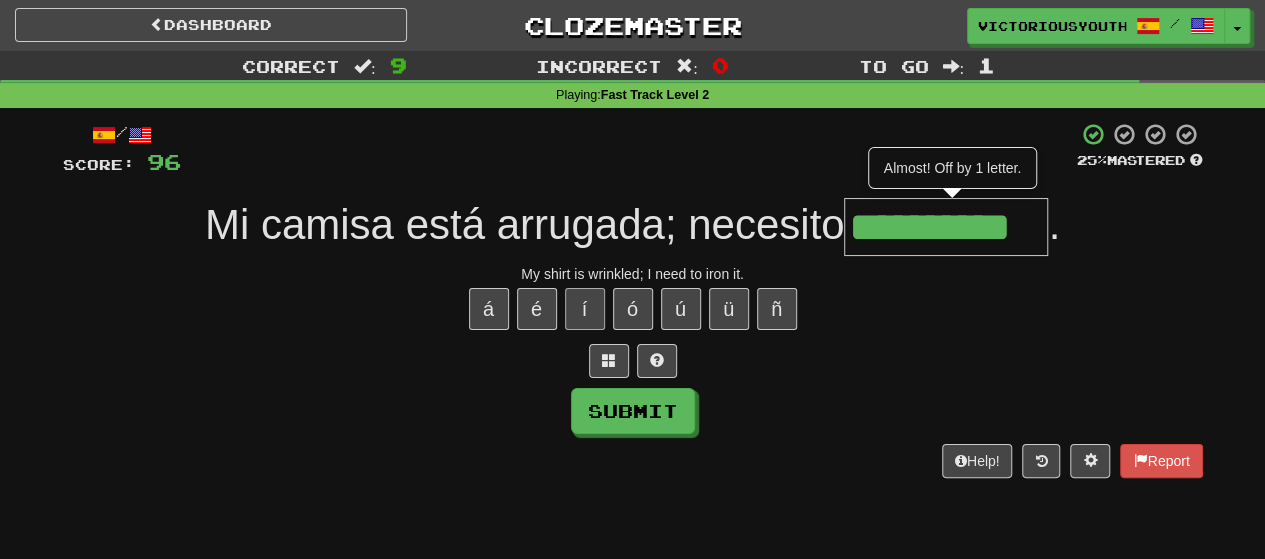 type on "**********" 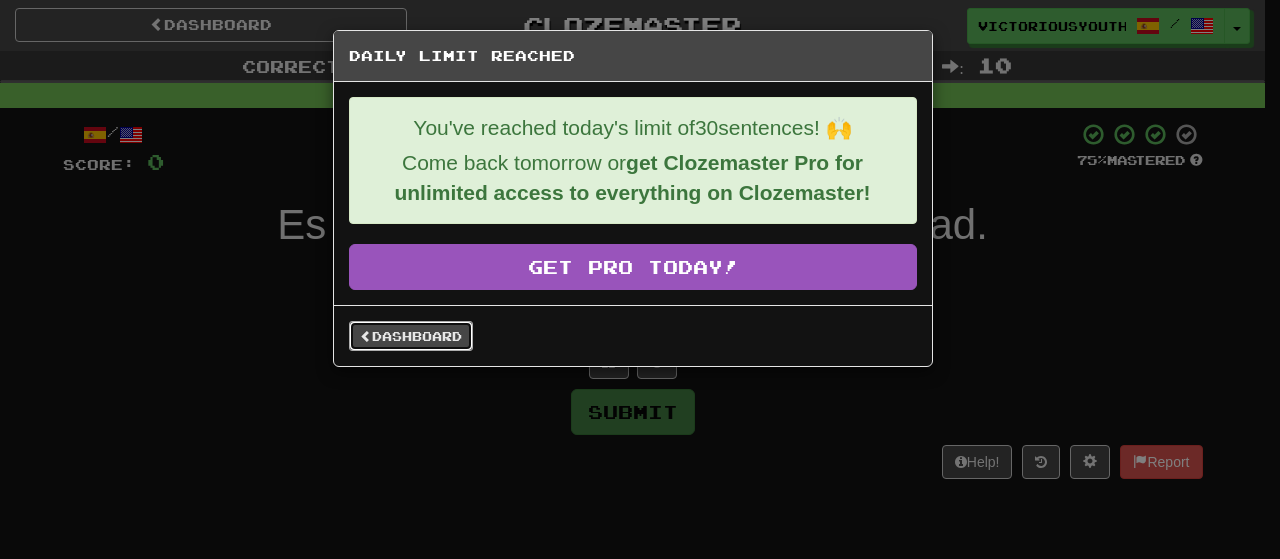 click on "Dashboard" at bounding box center (411, 336) 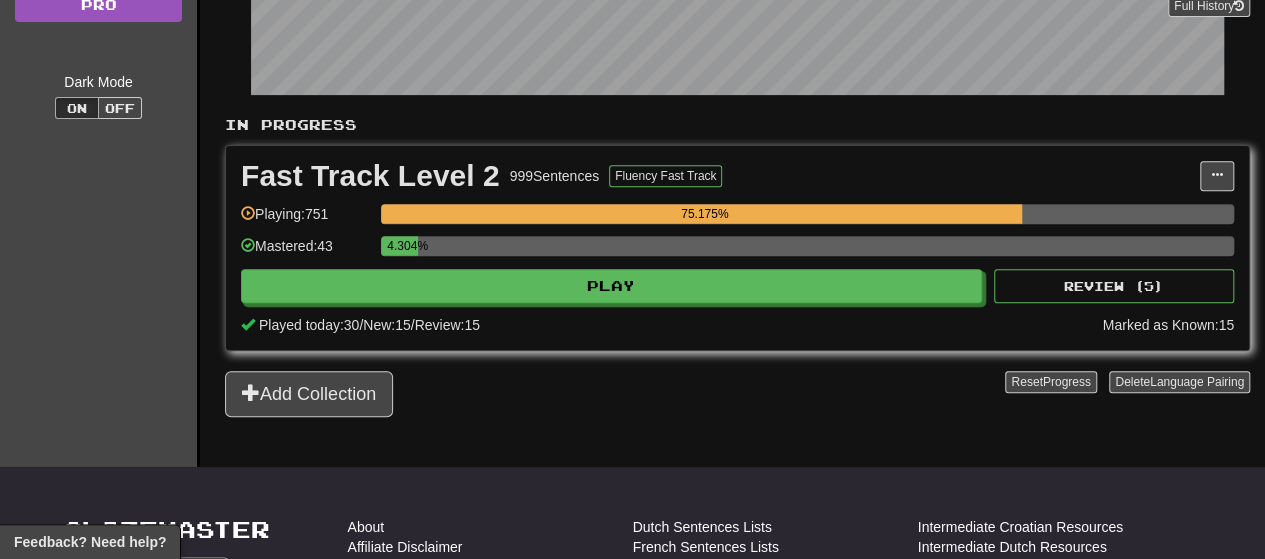 scroll, scrollTop: 328, scrollLeft: 0, axis: vertical 